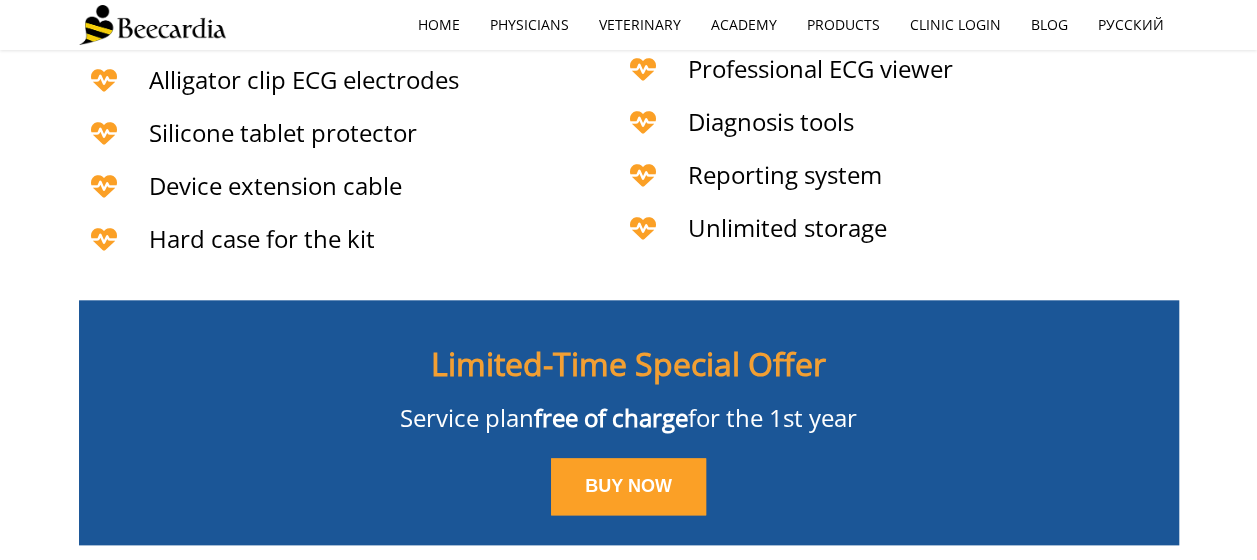 scroll, scrollTop: 4398, scrollLeft: 0, axis: vertical 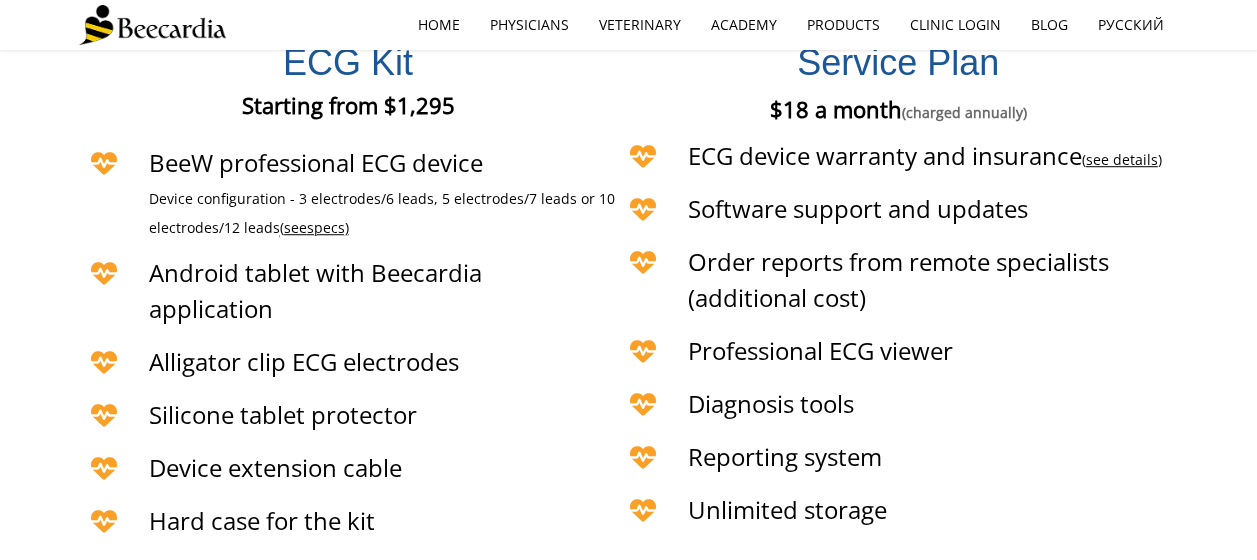drag, startPoint x: 622, startPoint y: 314, endPoint x: 547, endPoint y: 308, distance: 75.23962 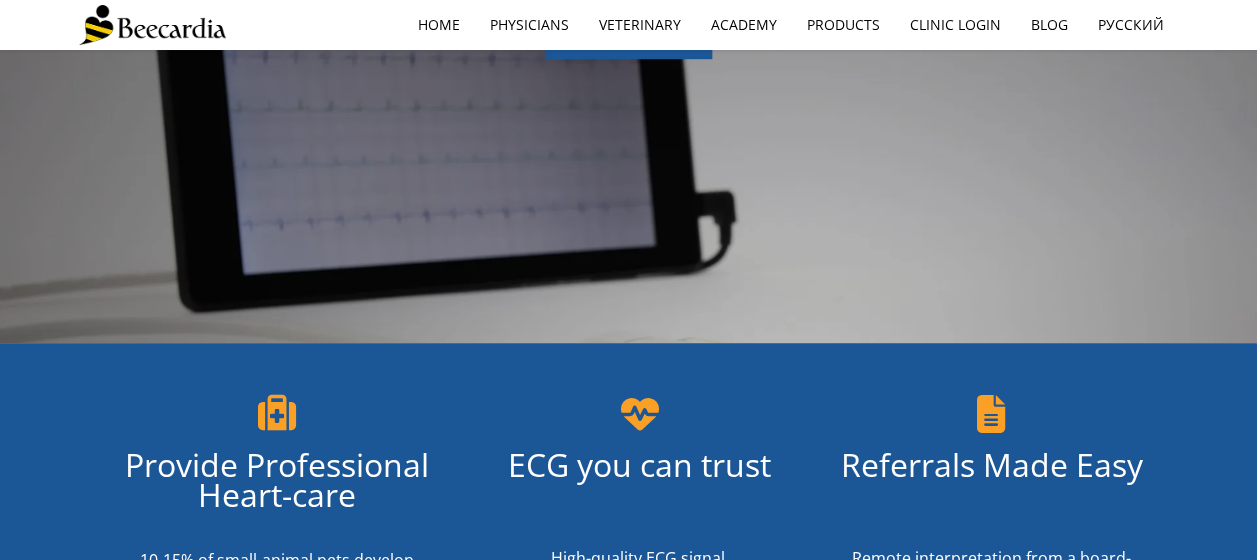 scroll, scrollTop: 0, scrollLeft: 0, axis: both 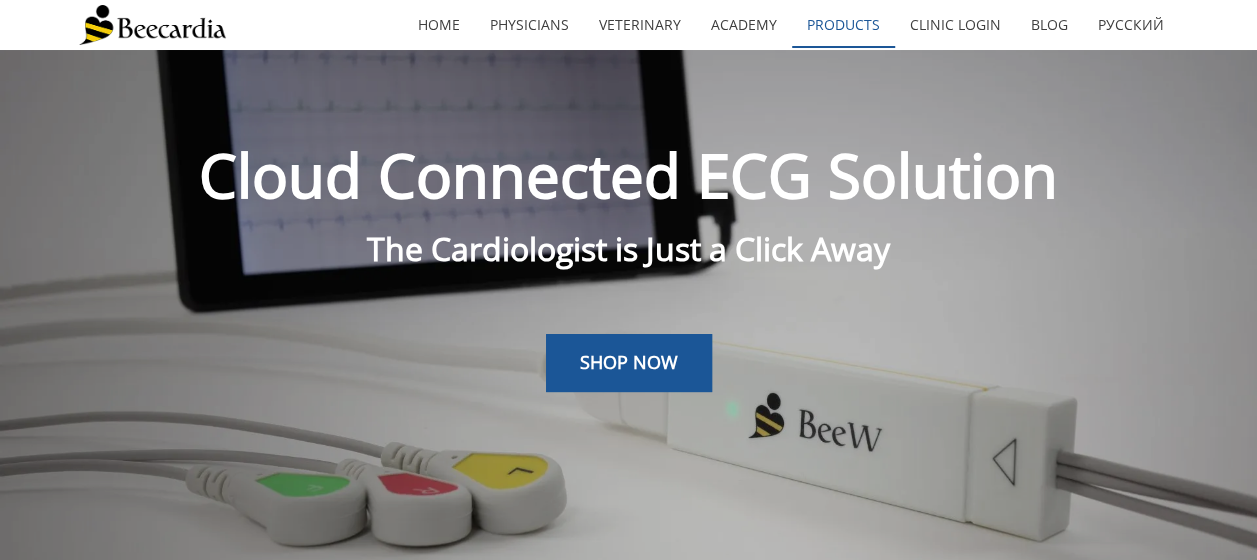 click on "Products" at bounding box center (843, 25) 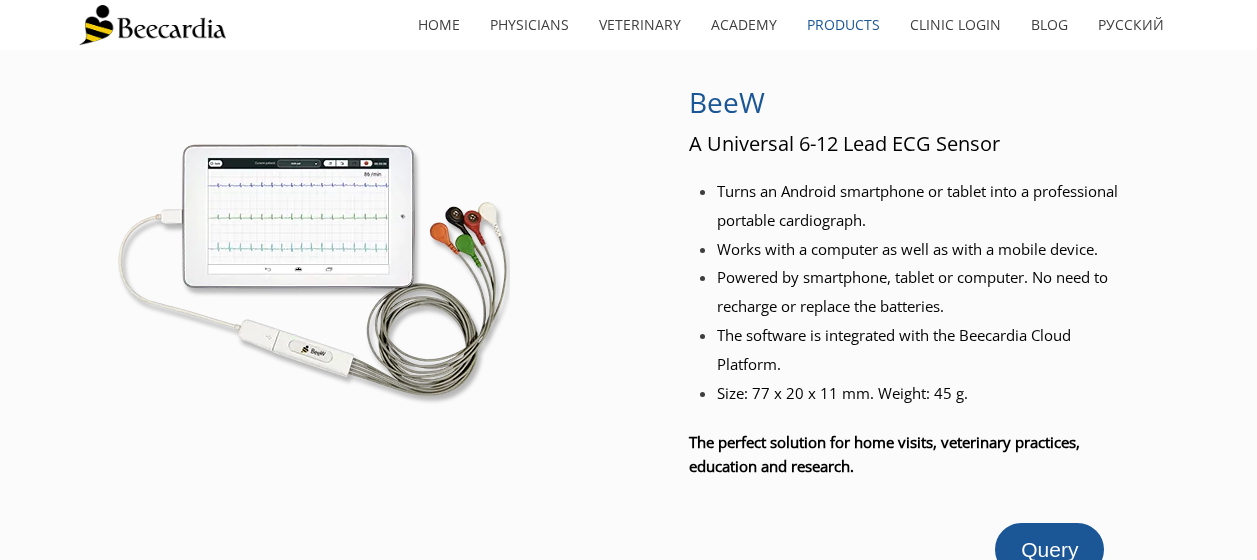 scroll, scrollTop: 0, scrollLeft: 0, axis: both 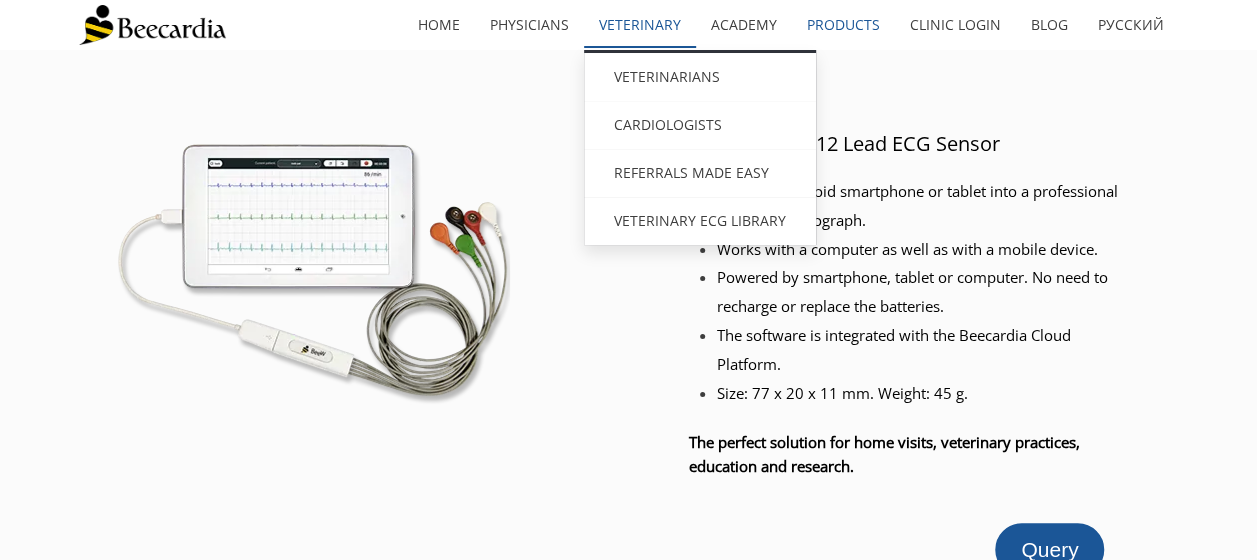 click on "Veterinary" at bounding box center [640, 25] 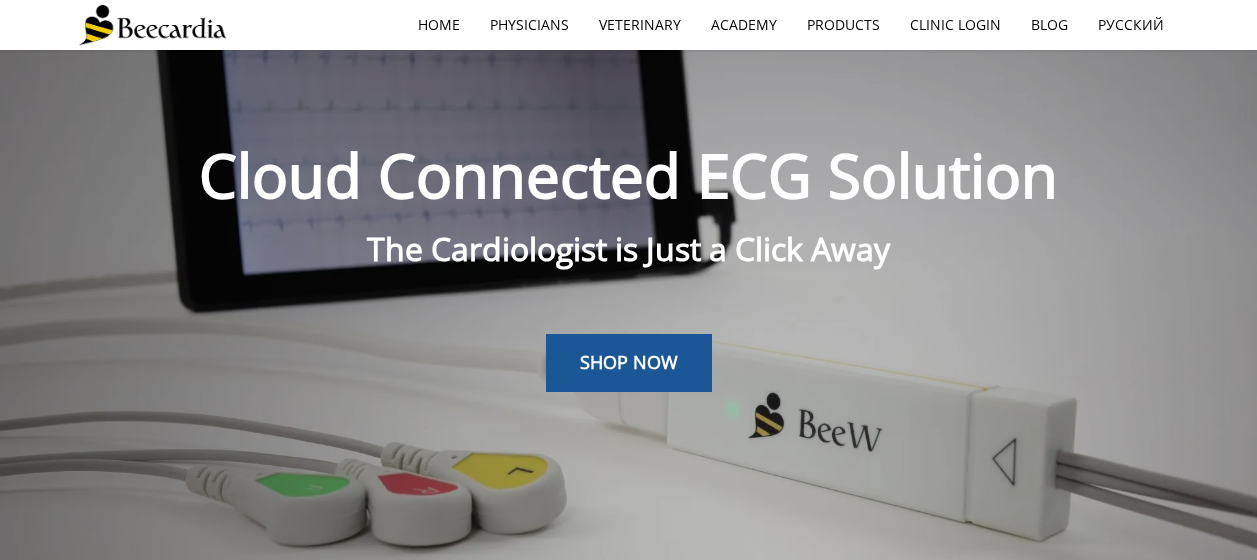scroll, scrollTop: 50, scrollLeft: 0, axis: vertical 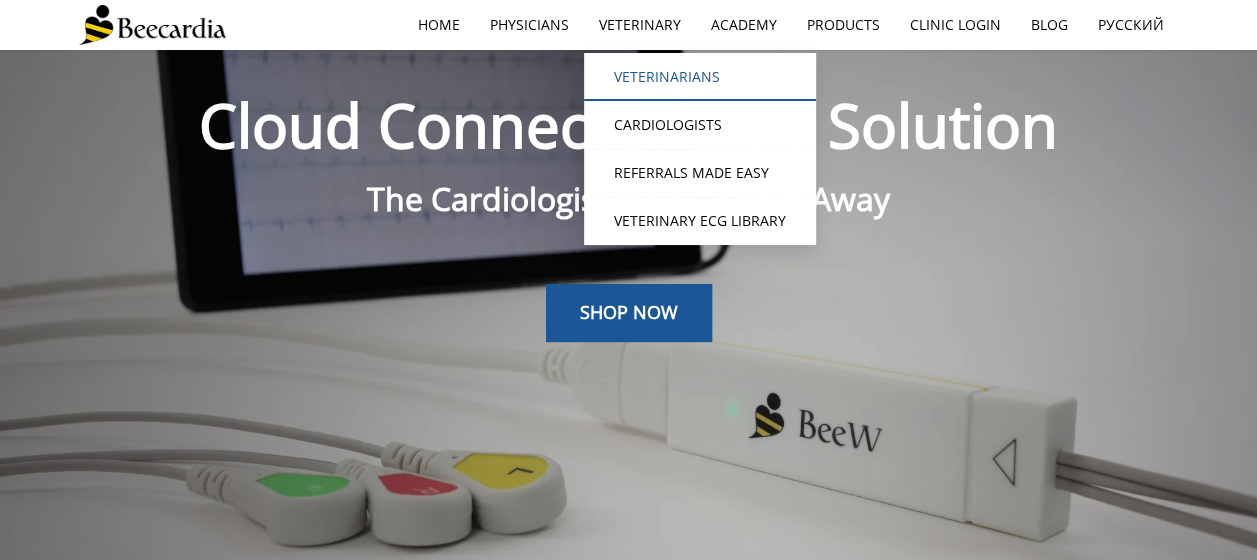 click on "Veterinarians" at bounding box center (700, 77) 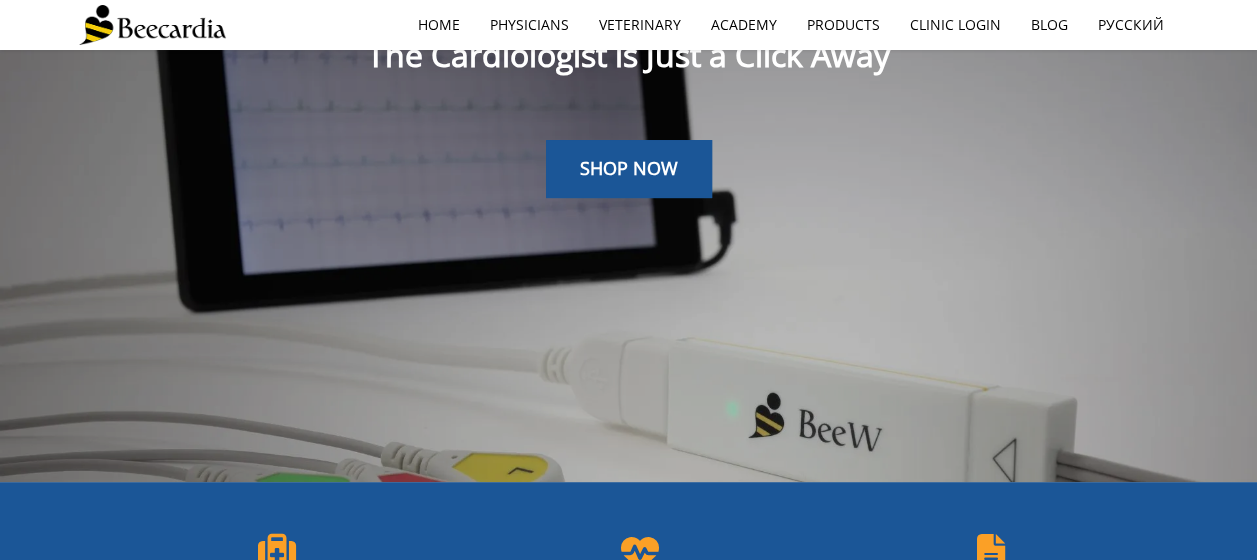 scroll, scrollTop: 0, scrollLeft: 0, axis: both 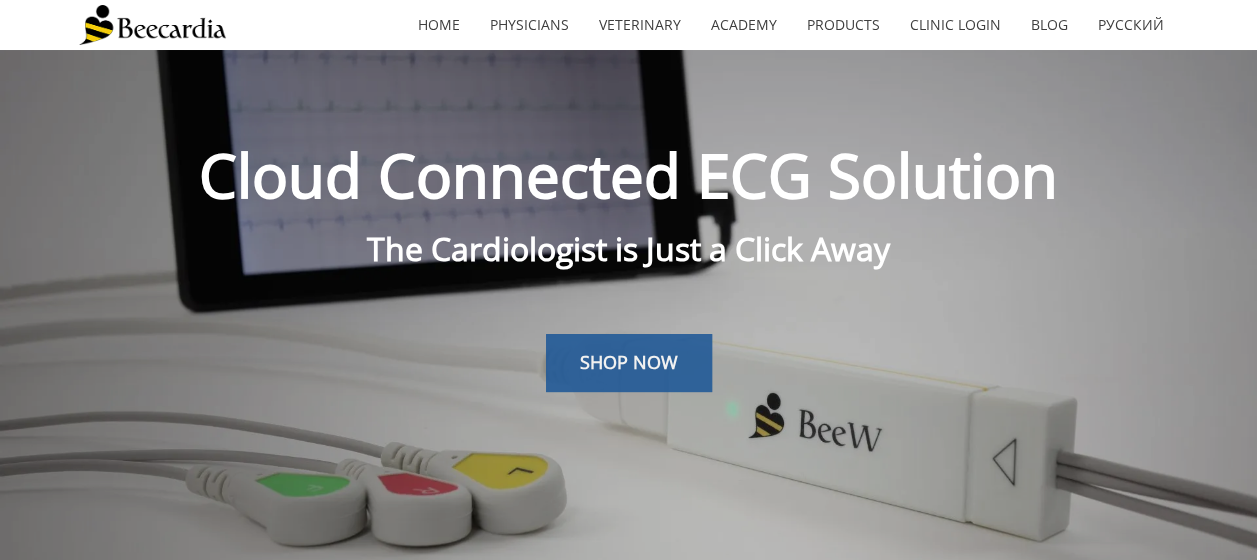 click on "SHOP NOW" at bounding box center [629, 362] 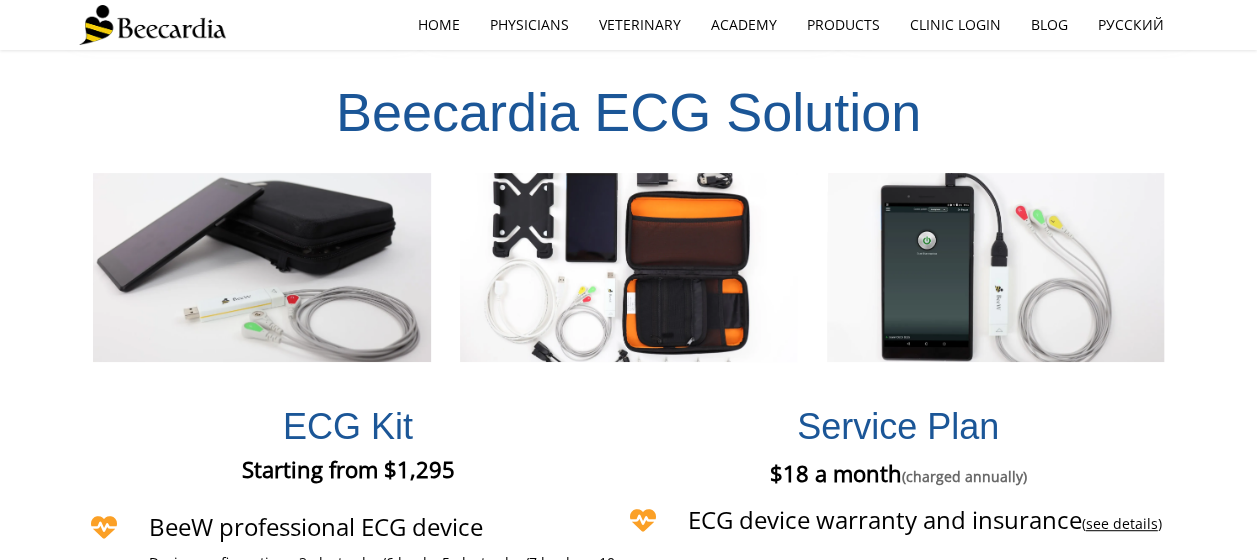 scroll, scrollTop: 4033, scrollLeft: 0, axis: vertical 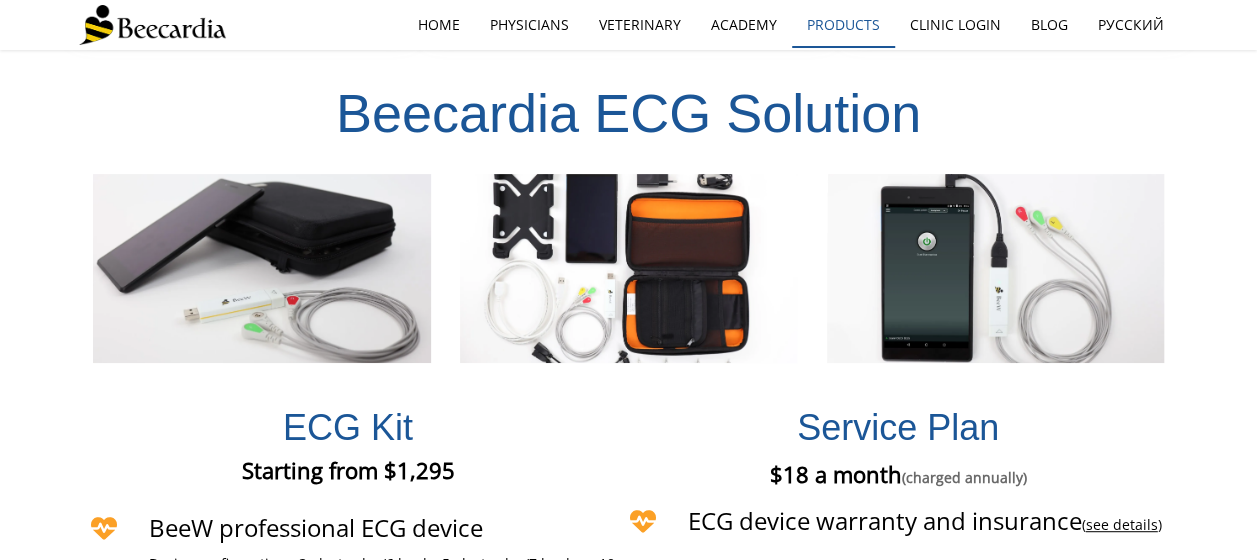 click on "Products" at bounding box center (843, 25) 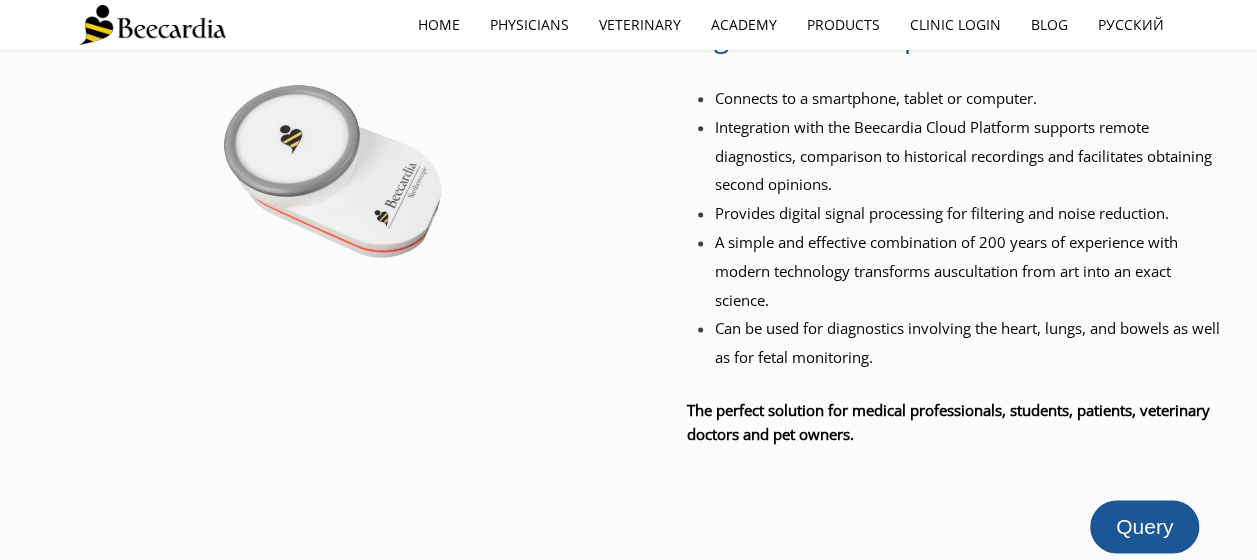 scroll, scrollTop: 1236, scrollLeft: 0, axis: vertical 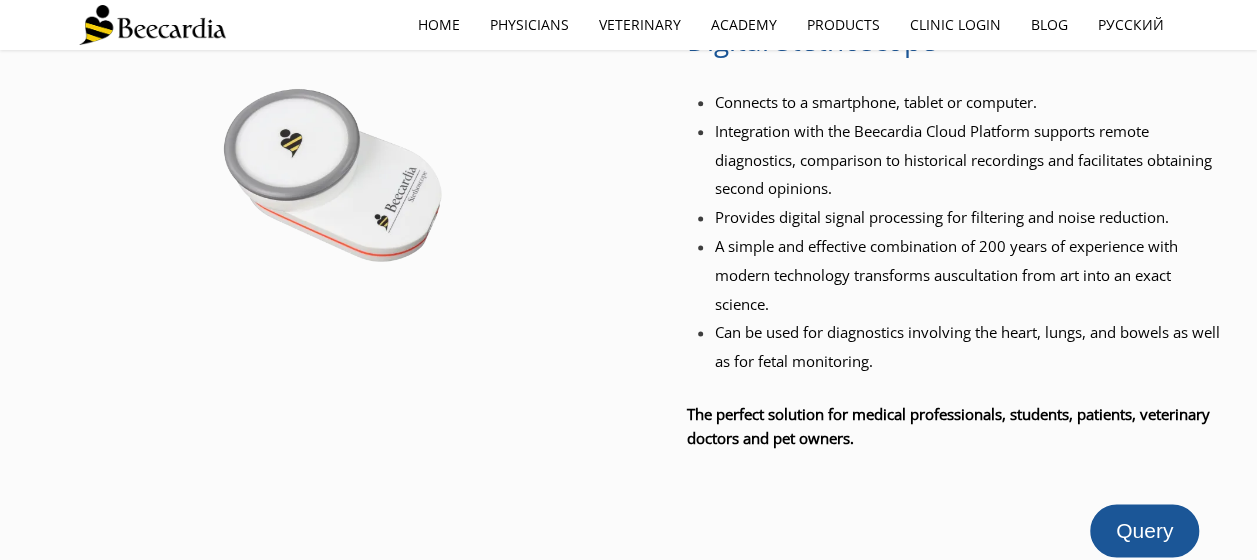 click on "A simple and effective combination of 200 years of experience with modern technology transforms auscultation from art into an exact science." at bounding box center [970, 275] 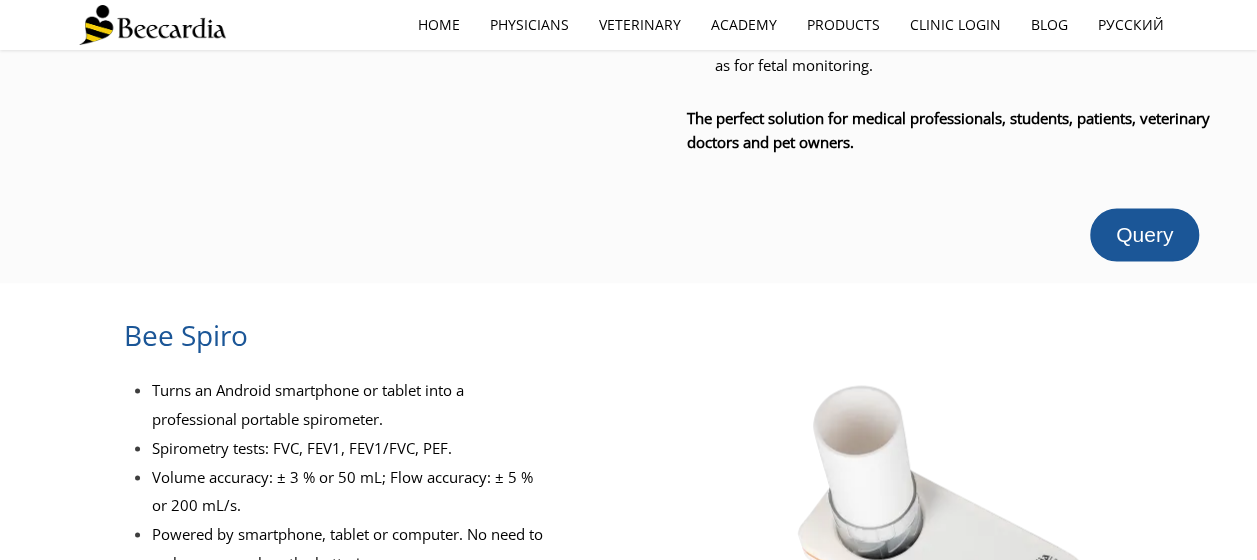 scroll, scrollTop: 1538, scrollLeft: 0, axis: vertical 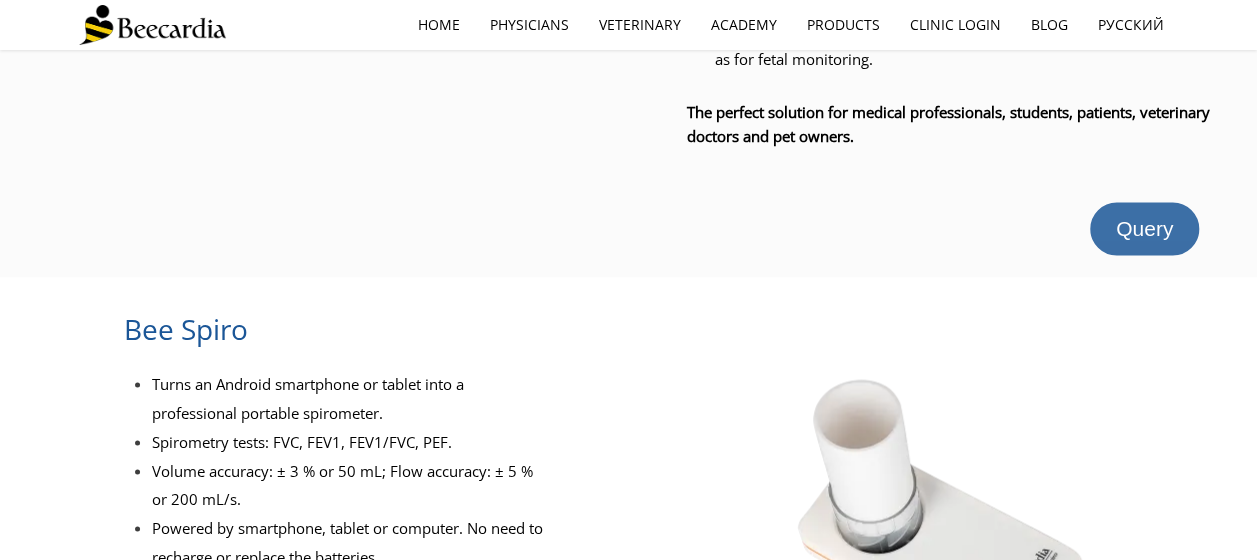 click on "Query" at bounding box center [1144, 228] 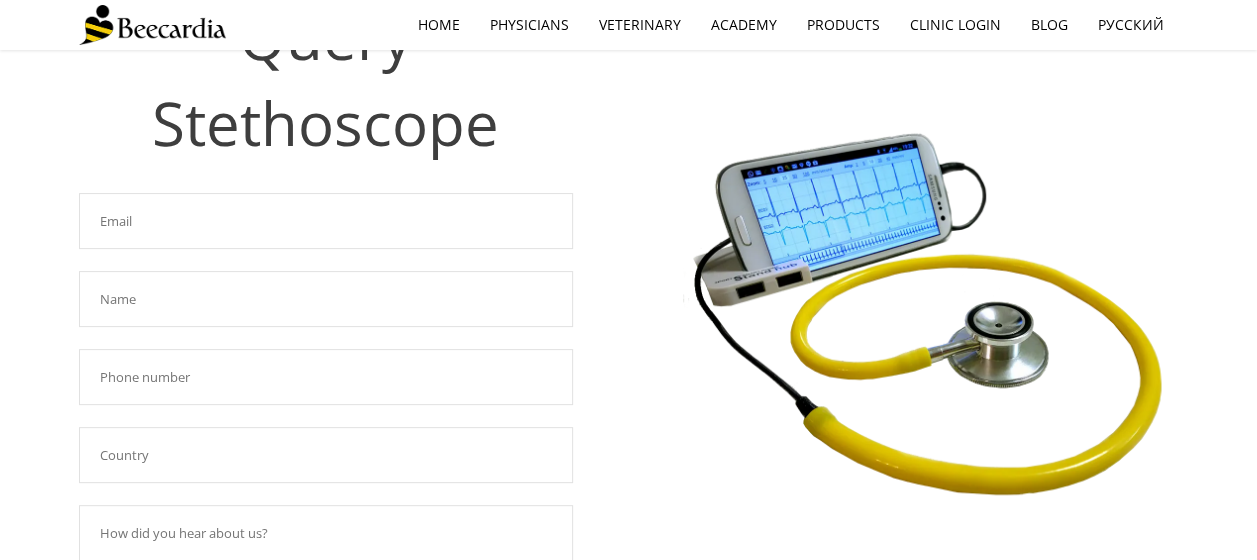 scroll, scrollTop: 152, scrollLeft: 0, axis: vertical 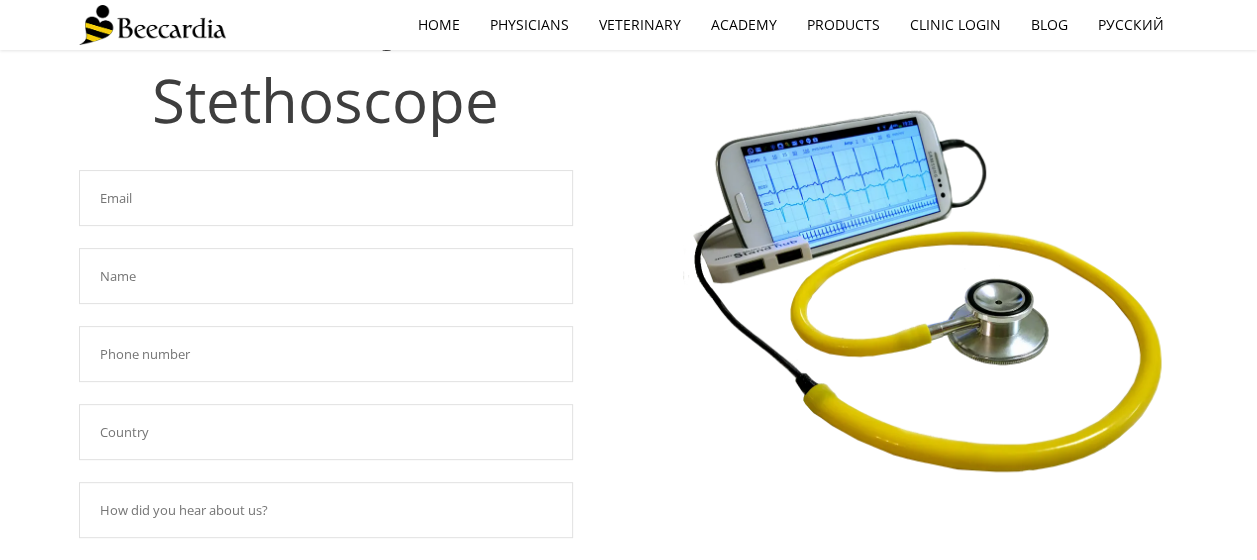 click at bounding box center [326, 198] 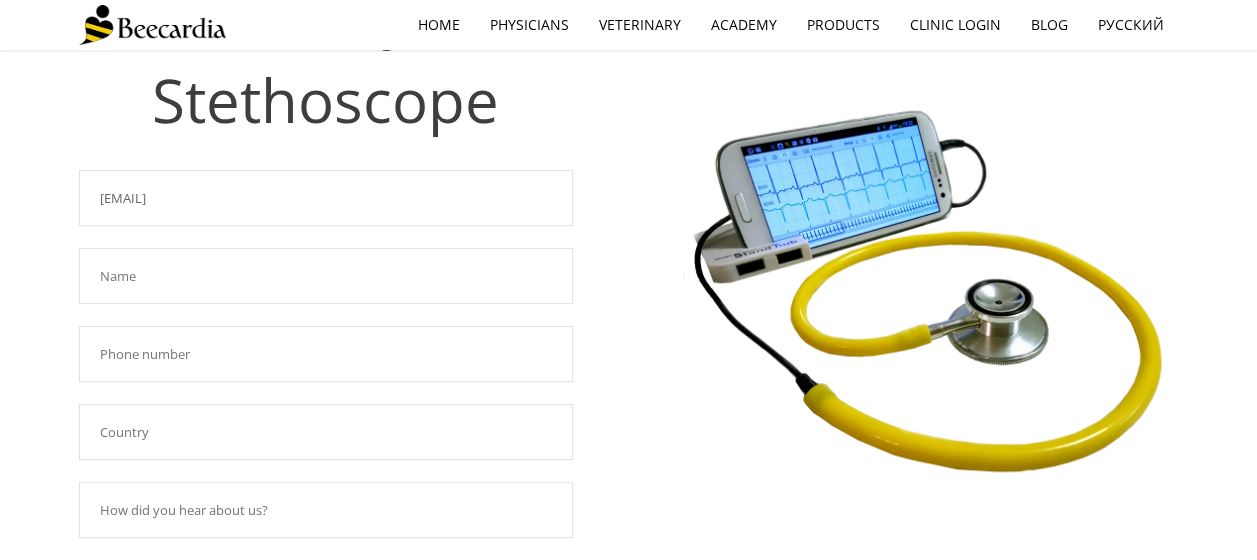 type on "ashley.paguio@amcny.org" 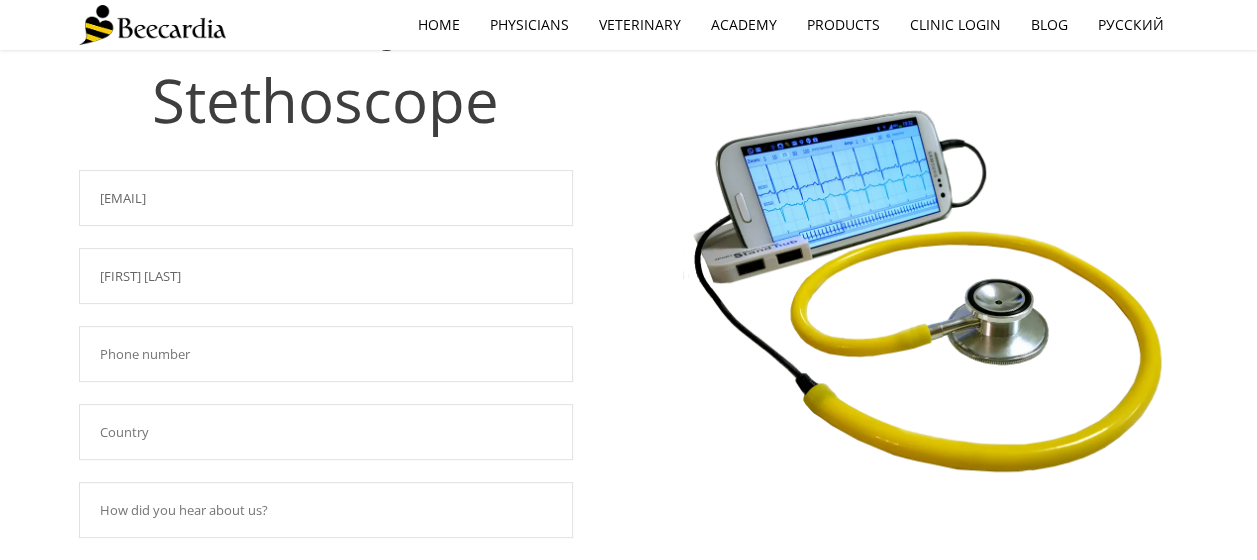 type on "Ashley Paguio" 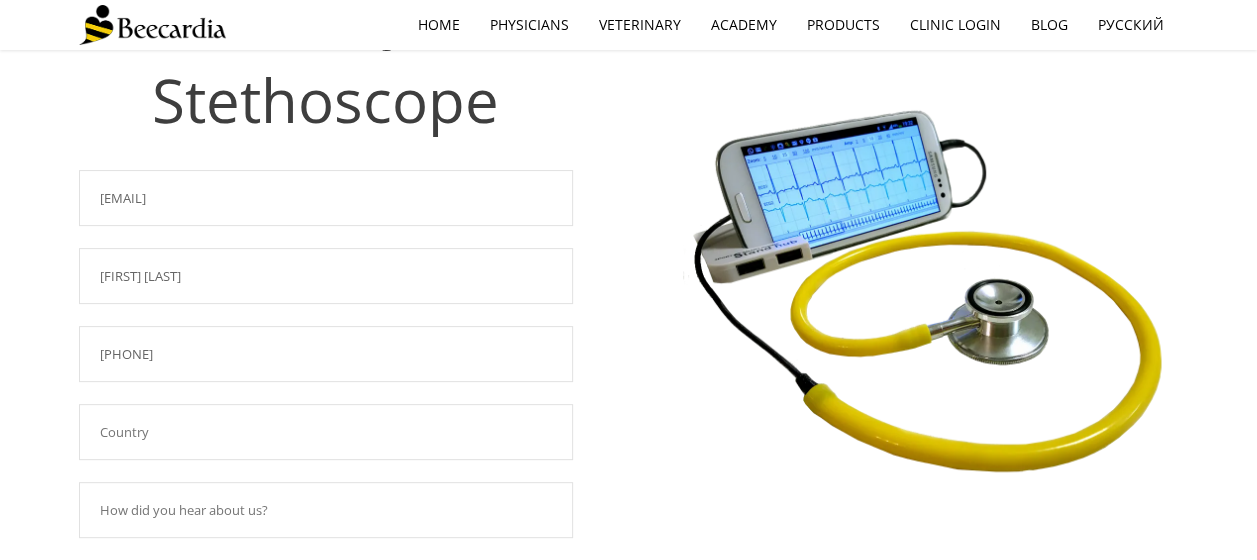type on "9142179100" 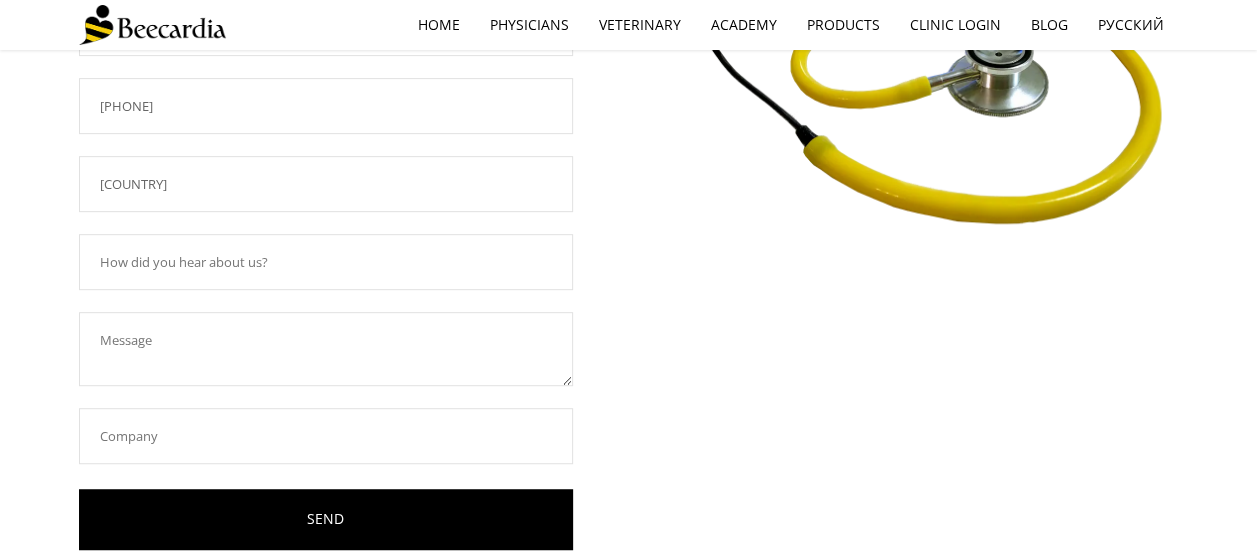 scroll, scrollTop: 401, scrollLeft: 0, axis: vertical 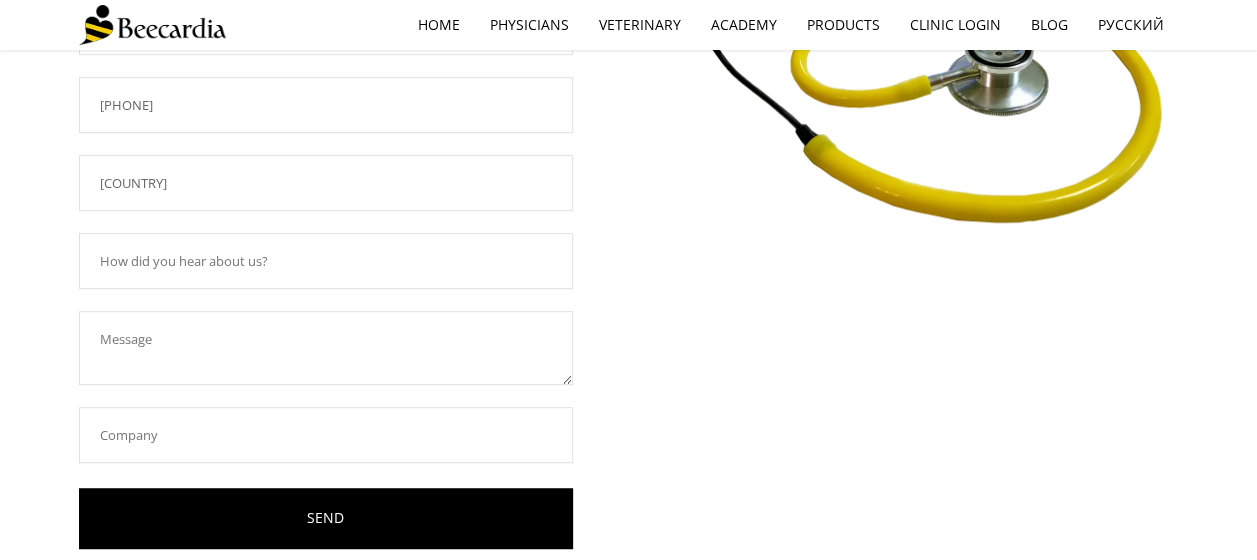 type on "USA" 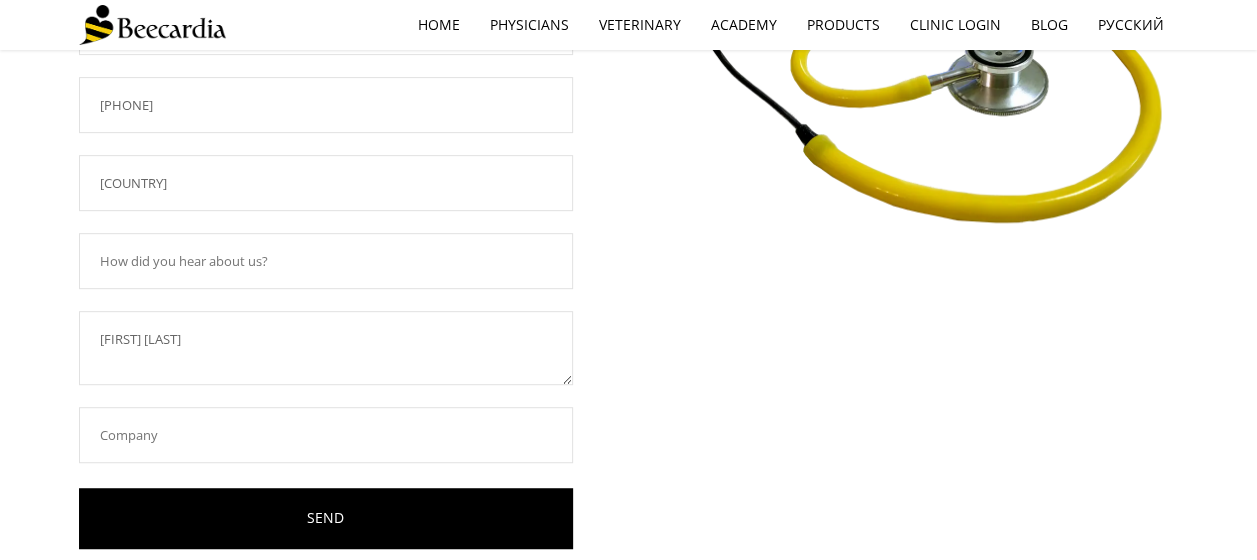 type on "How much is this?" 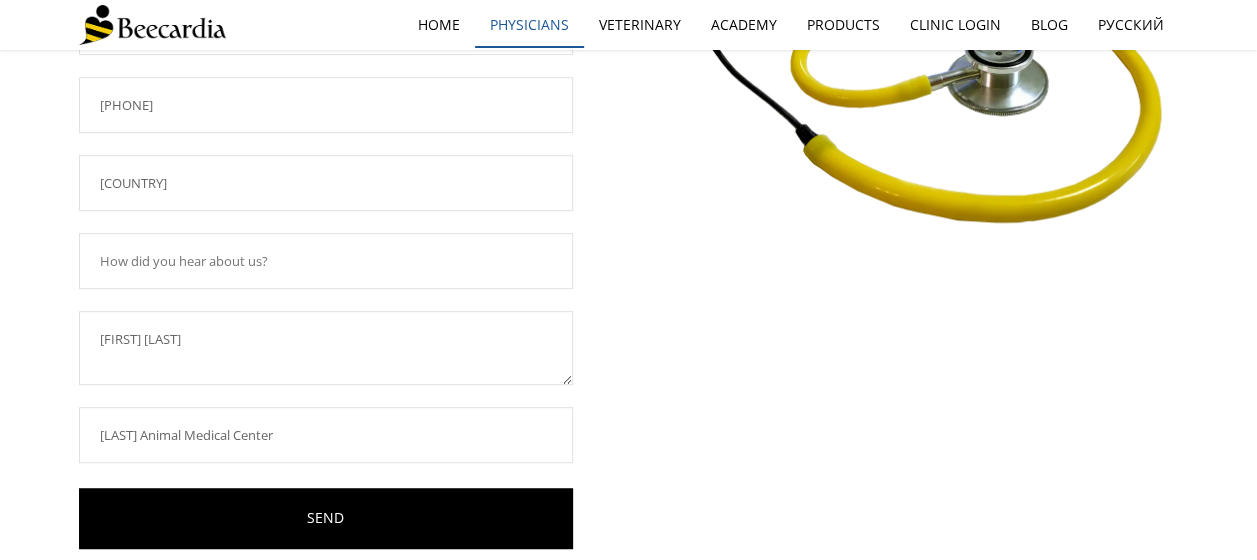 type on "Schwarzman Animal Medical Center" 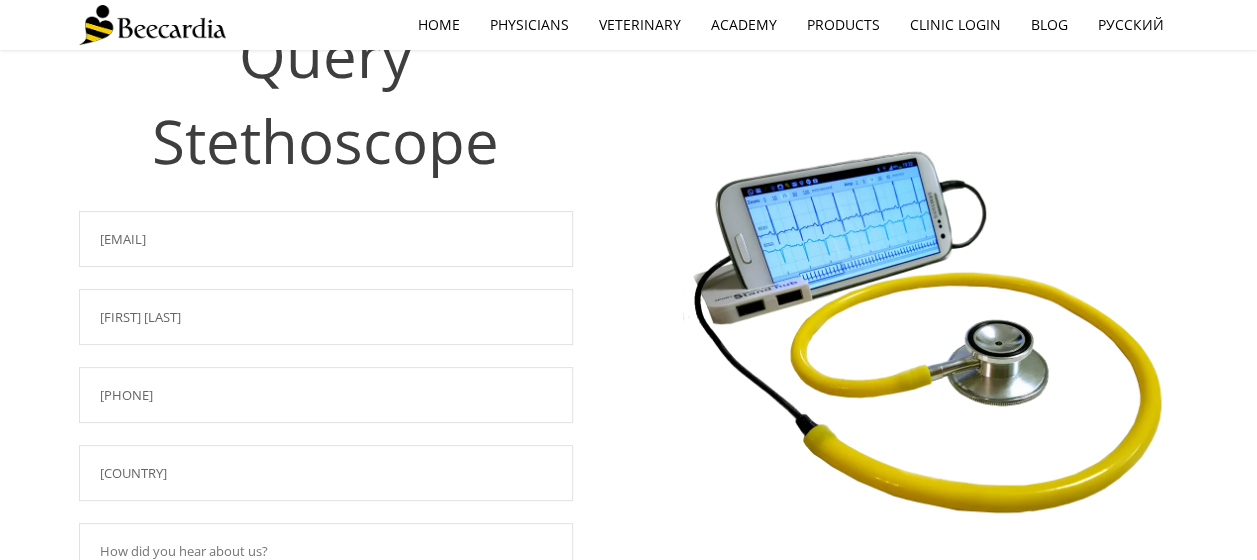 scroll, scrollTop: 0, scrollLeft: 0, axis: both 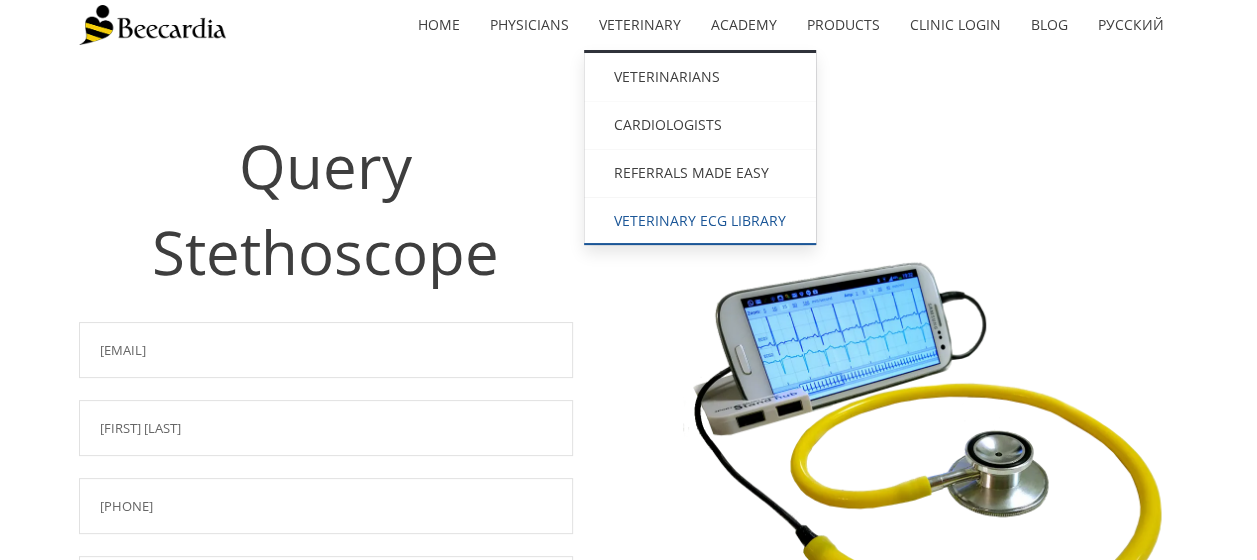 click on "Veterinary ECG Library" at bounding box center [700, 221] 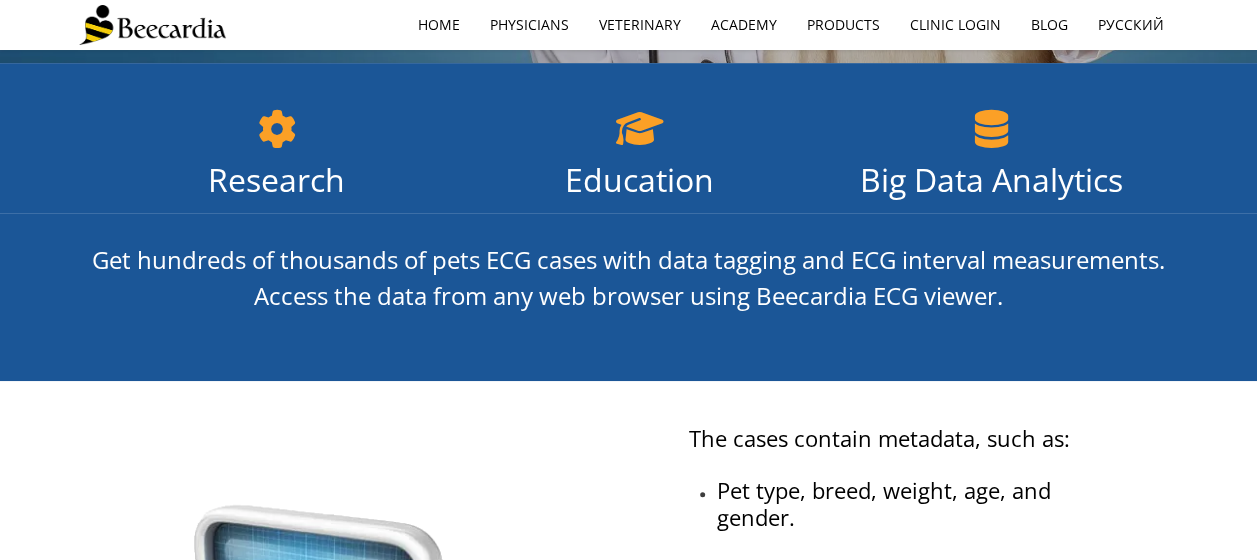 scroll, scrollTop: 0, scrollLeft: 0, axis: both 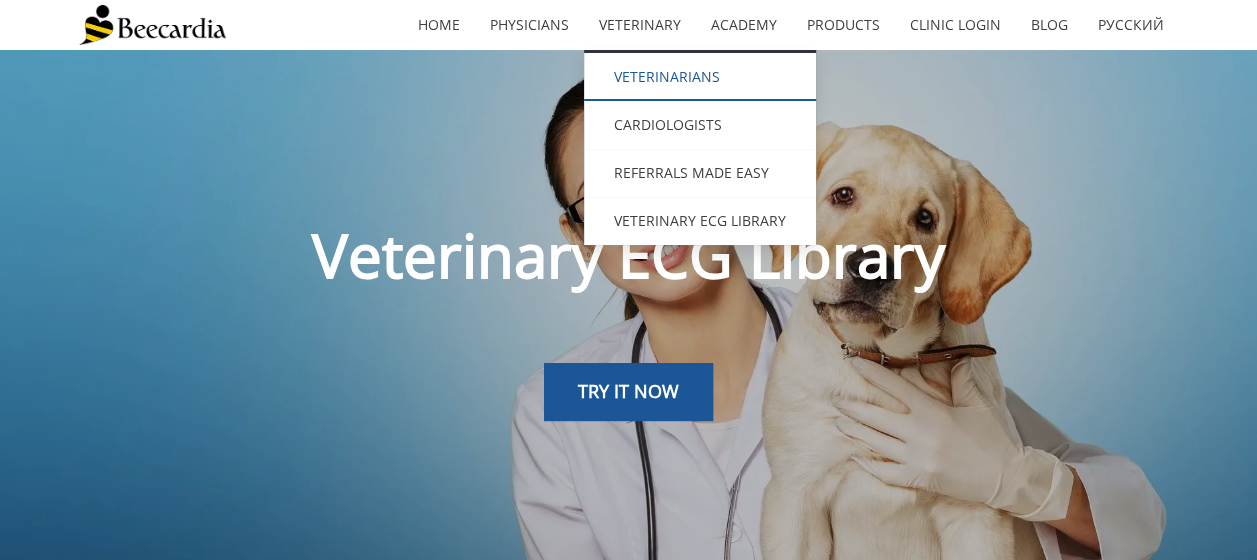 click on "Veterinarians" at bounding box center (700, 77) 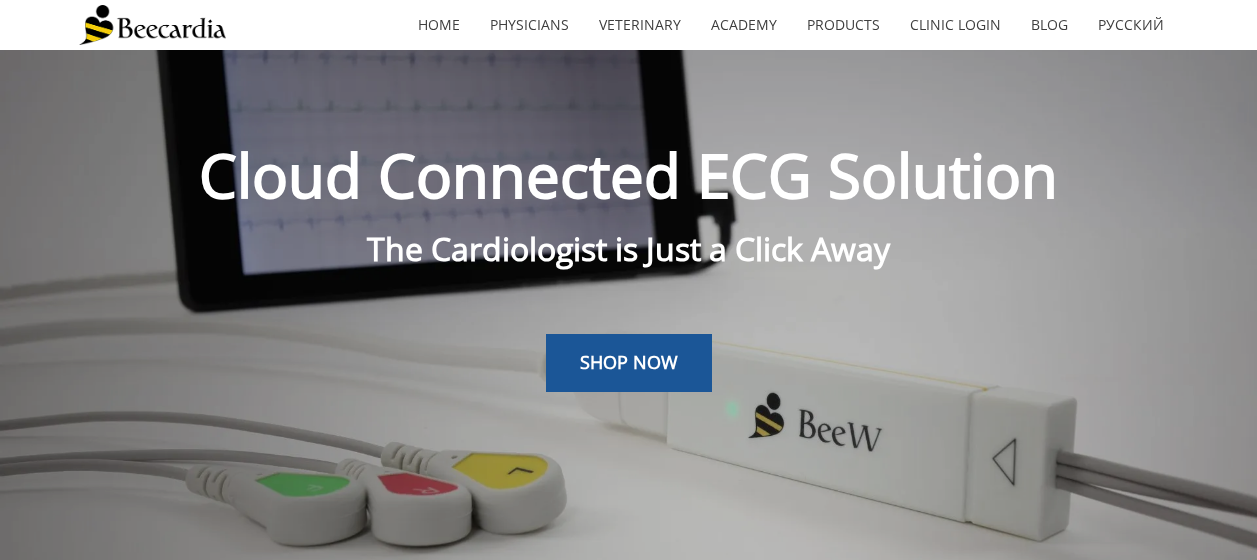 scroll, scrollTop: 0, scrollLeft: 0, axis: both 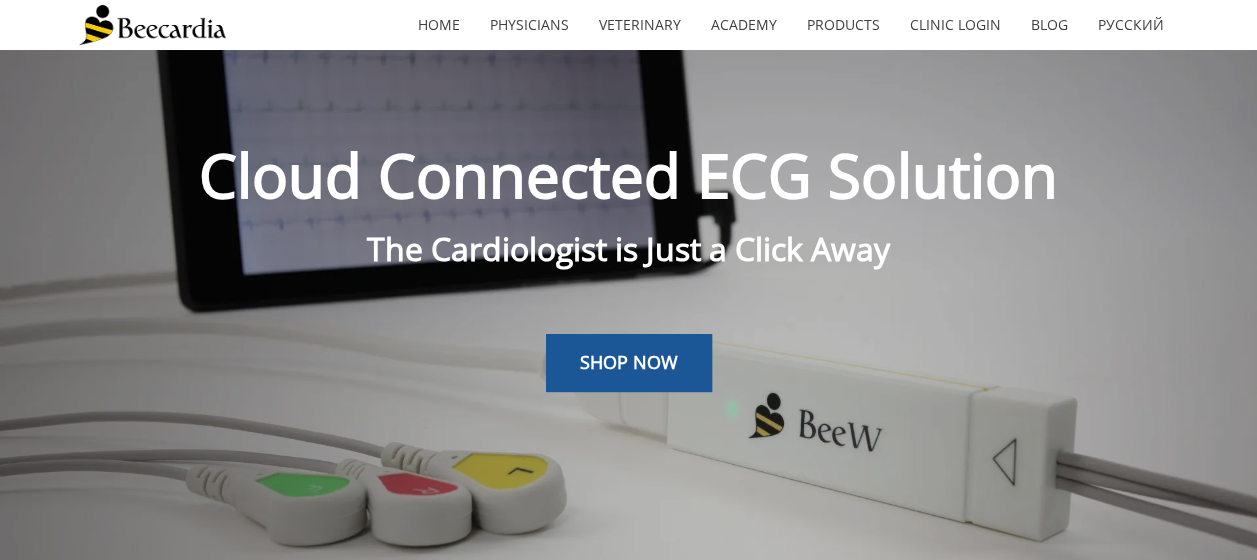click on "SHOP NOW" at bounding box center (629, 363) 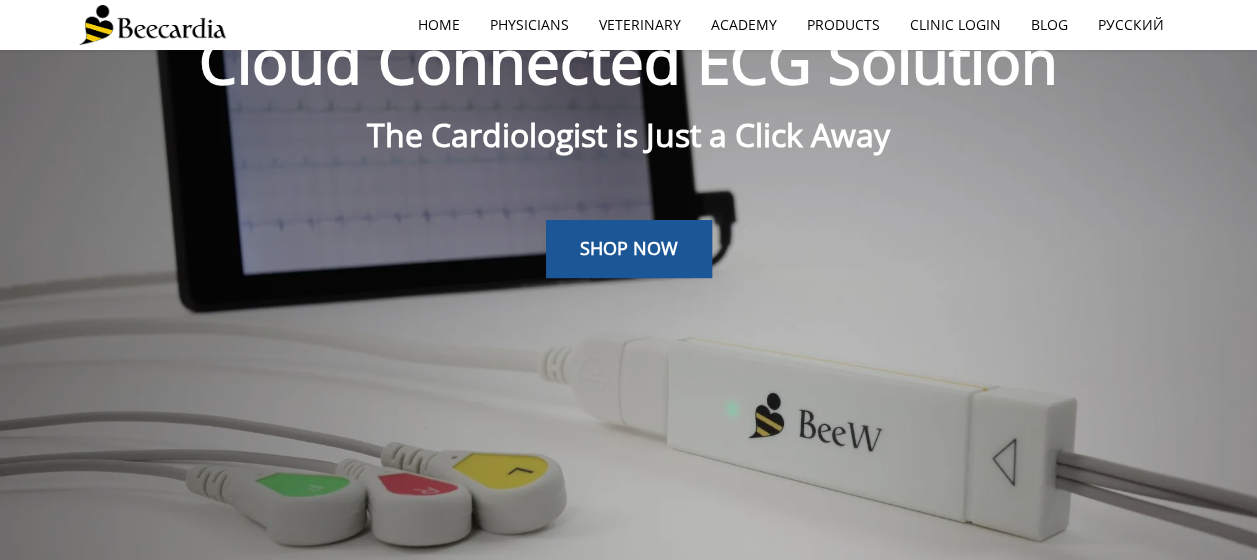 scroll, scrollTop: 0, scrollLeft: 0, axis: both 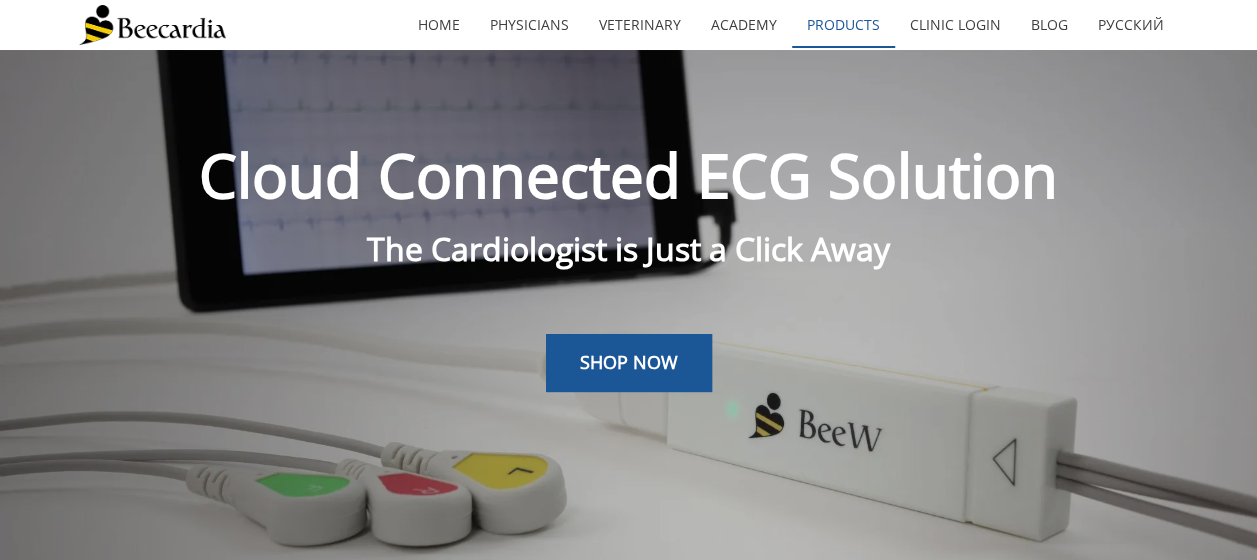 click on "Products" at bounding box center (843, 25) 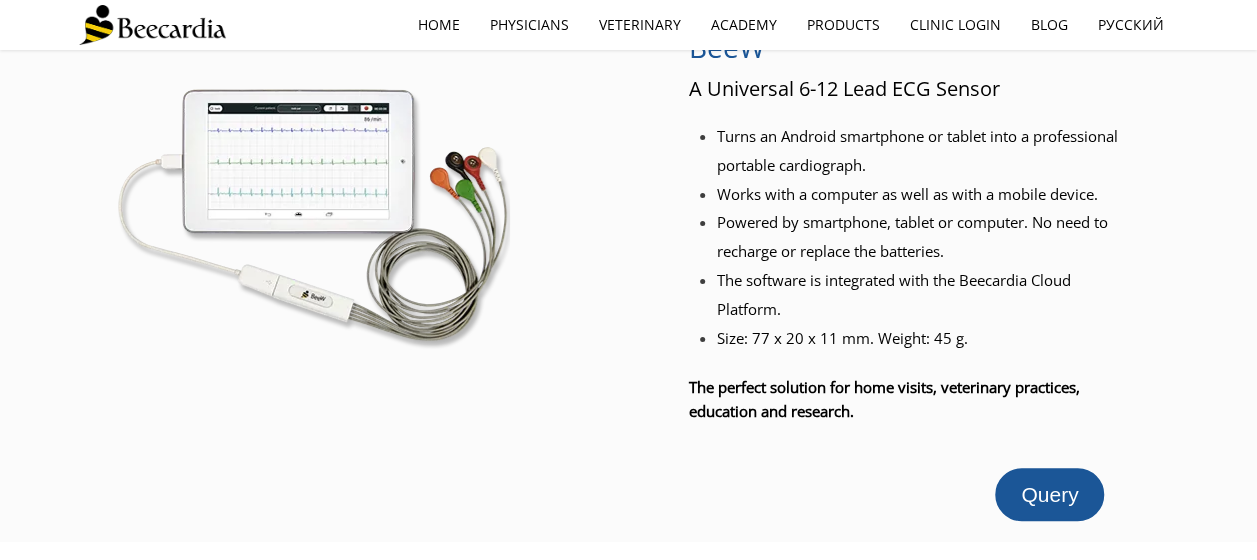 scroll, scrollTop: 0, scrollLeft: 0, axis: both 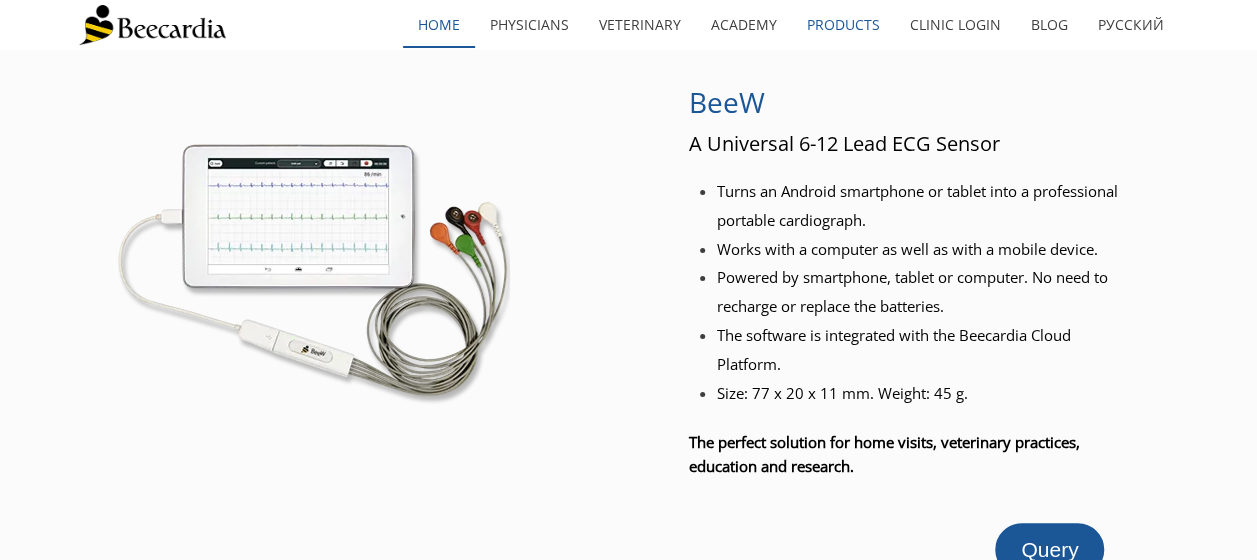 click on "home" at bounding box center (439, 25) 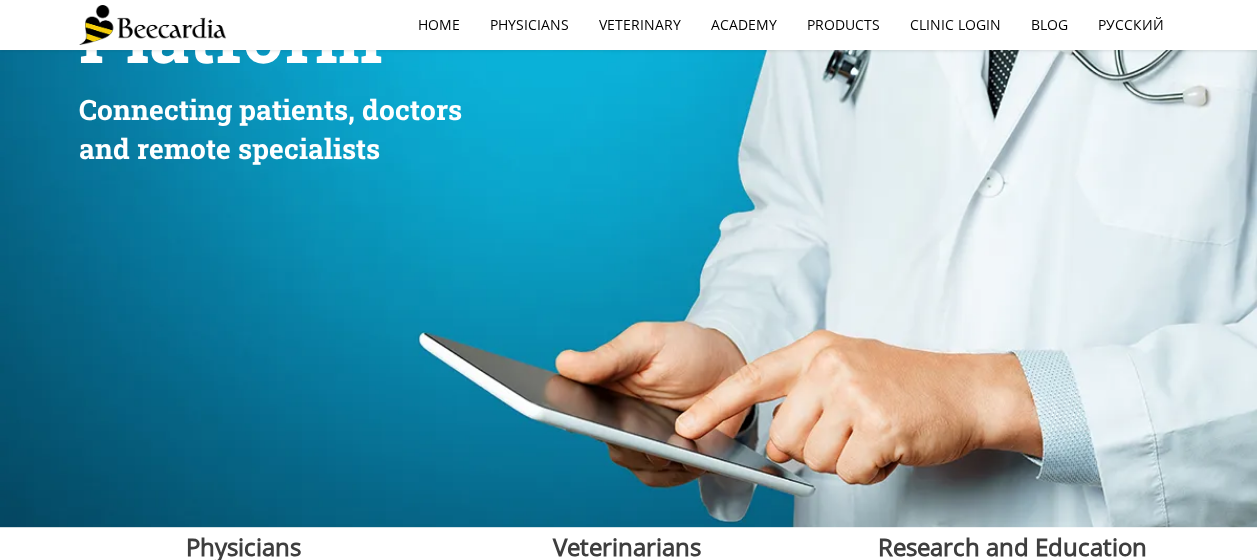 scroll, scrollTop: 0, scrollLeft: 0, axis: both 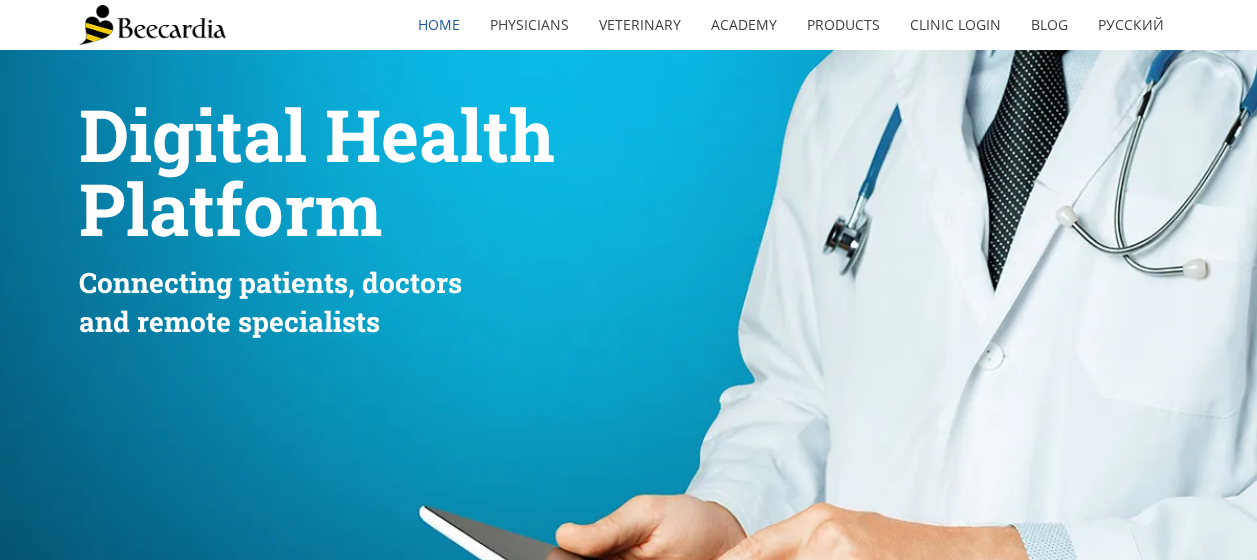 click at bounding box center [152, 25] 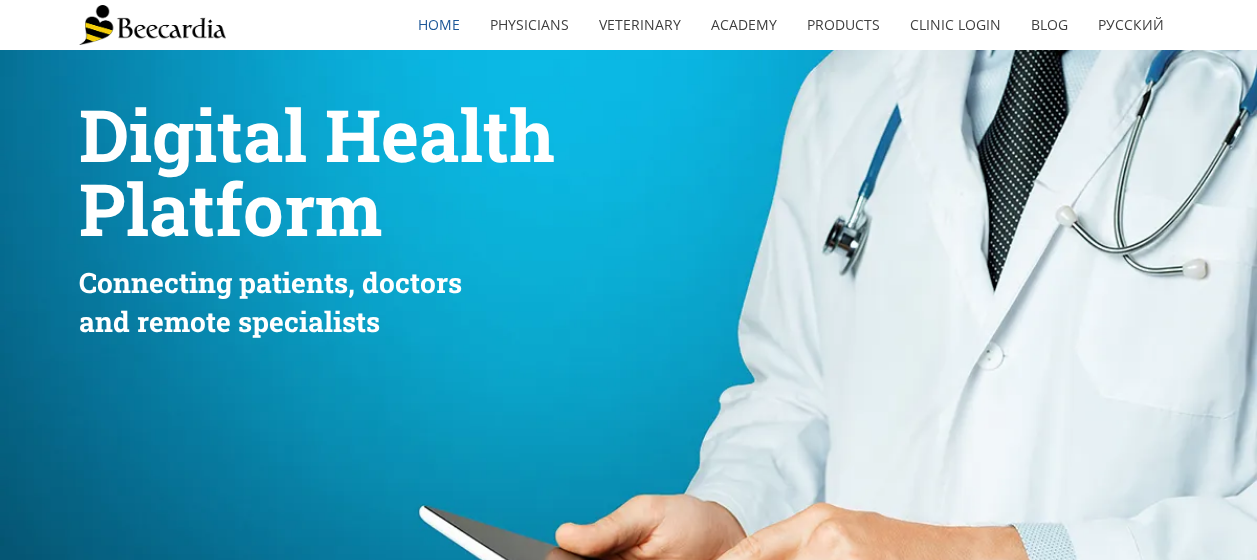 scroll, scrollTop: 0, scrollLeft: 0, axis: both 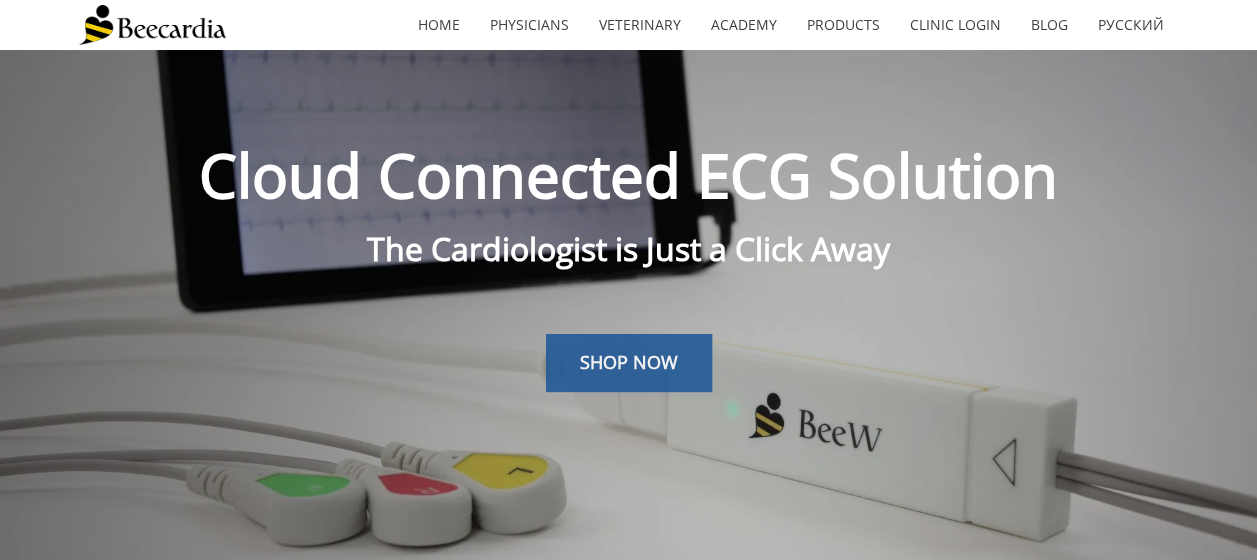 click on "SHOP NOW" at bounding box center (629, 362) 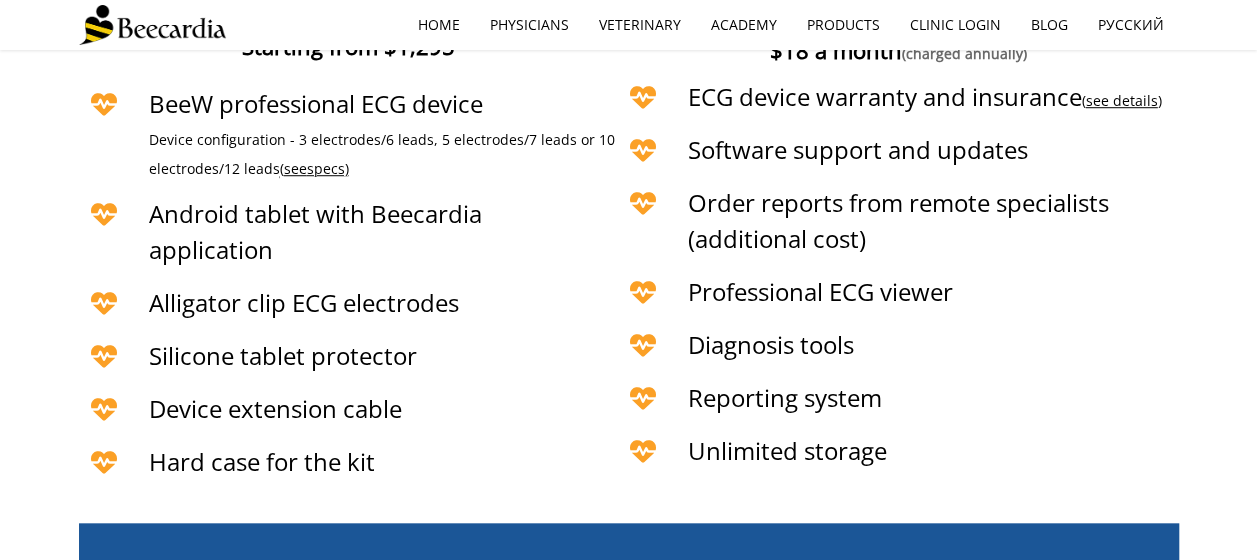 scroll, scrollTop: 4453, scrollLeft: 0, axis: vertical 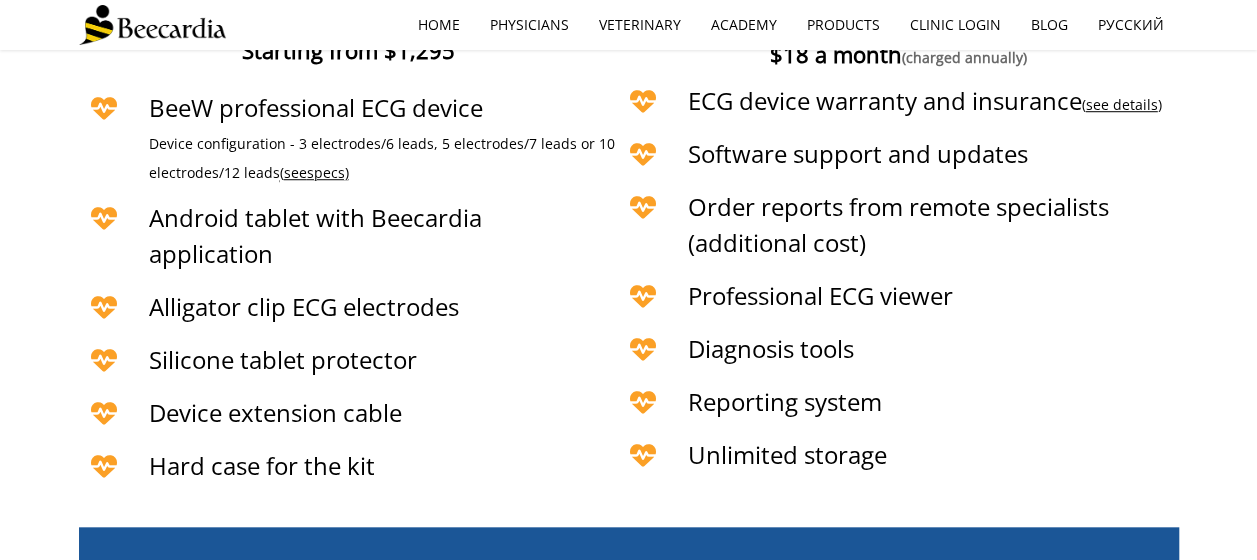 click on "Order reports from remote specialists (additional cost)" at bounding box center (898, 224) 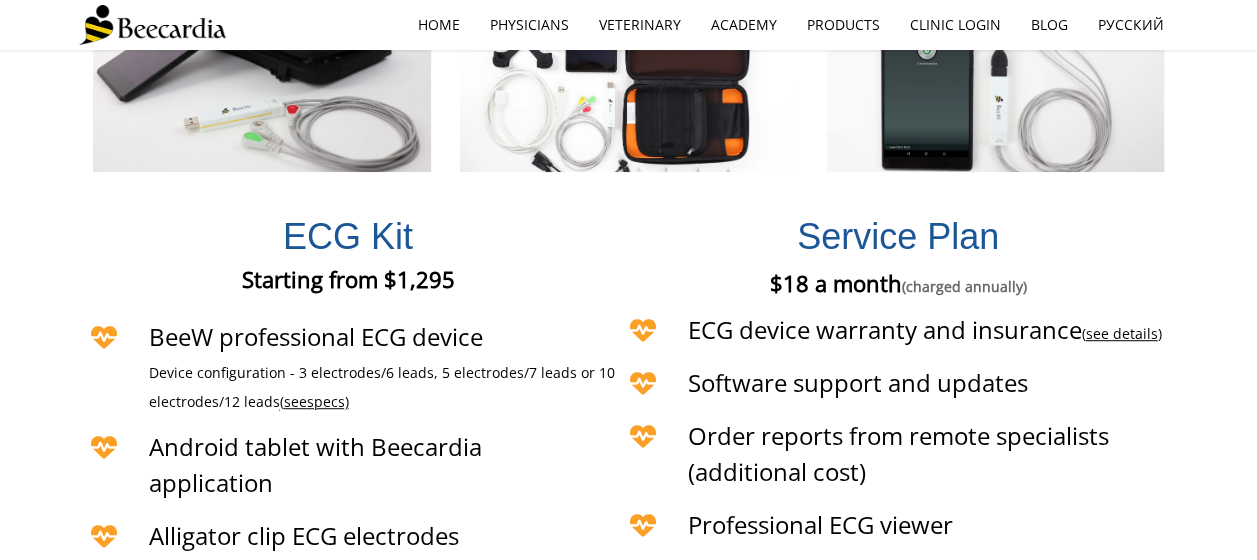 scroll, scrollTop: 4222, scrollLeft: 0, axis: vertical 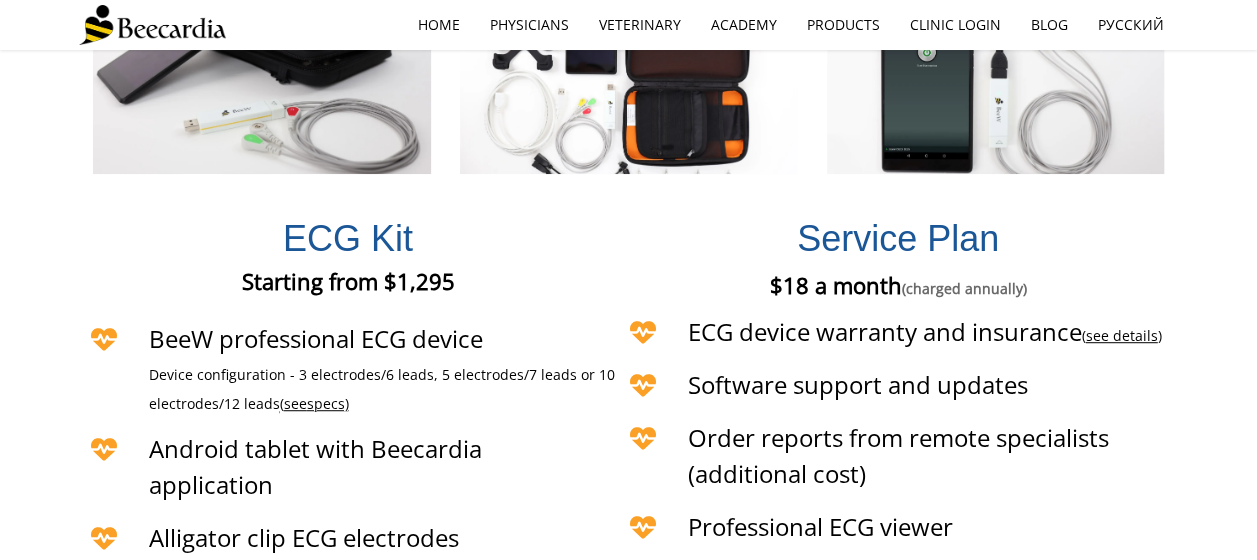 click on "$[PRICE] a month  (charged annually)" at bounding box center (898, 285) 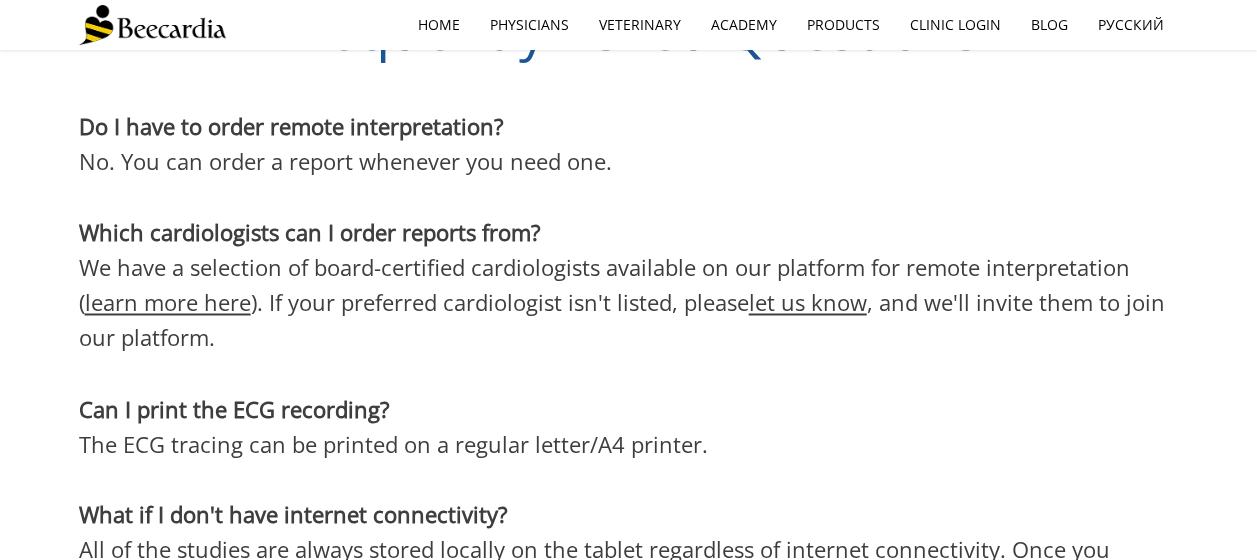 scroll, scrollTop: 5266, scrollLeft: 0, axis: vertical 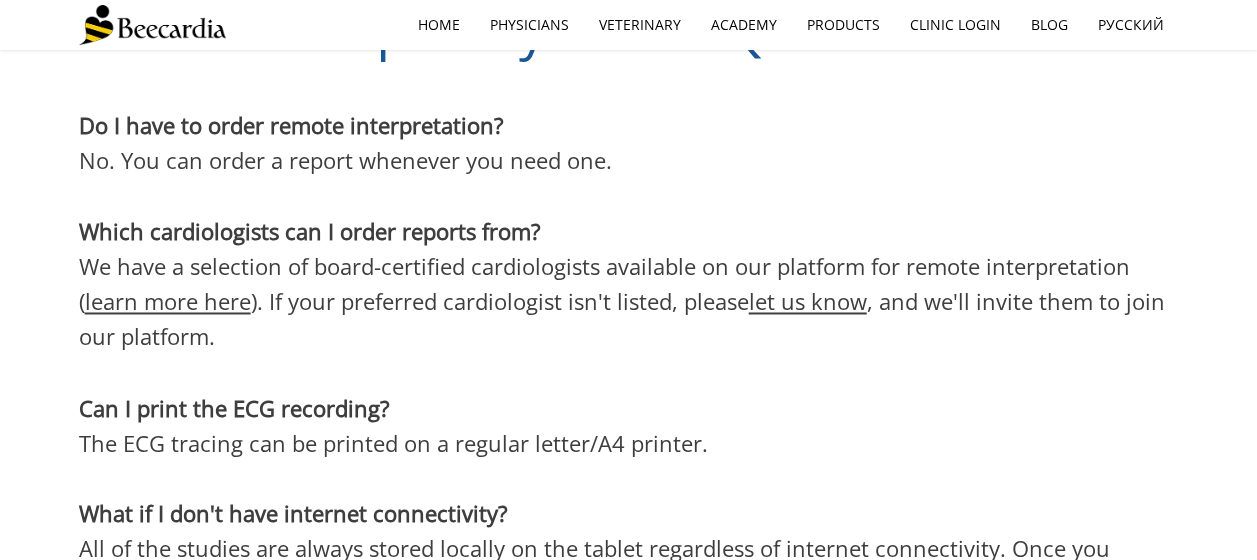 click at bounding box center (629, 477) 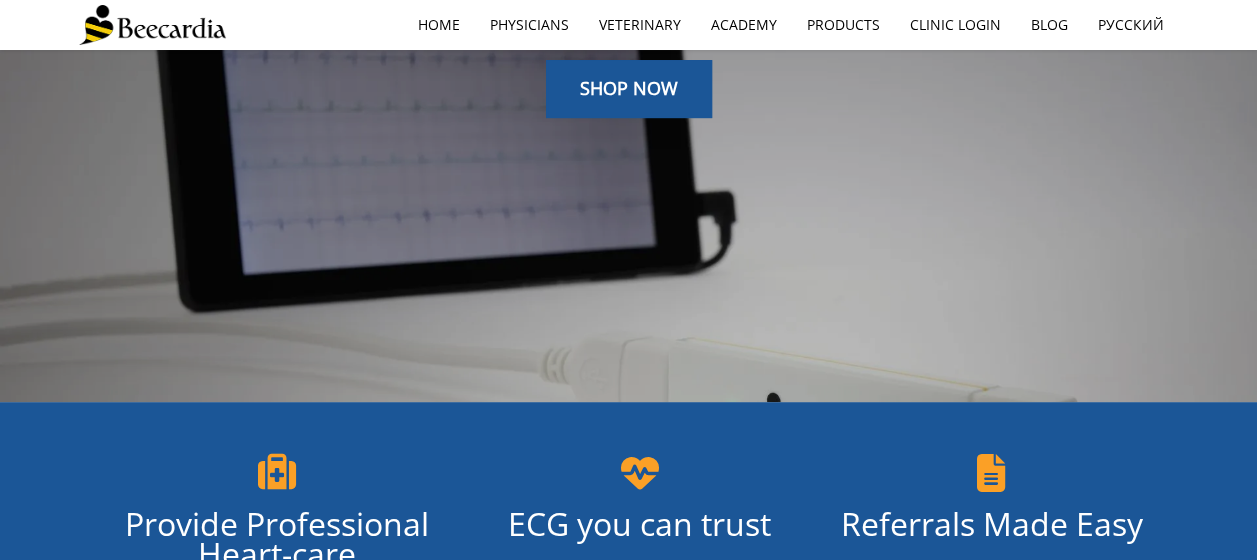 scroll, scrollTop: 0, scrollLeft: 0, axis: both 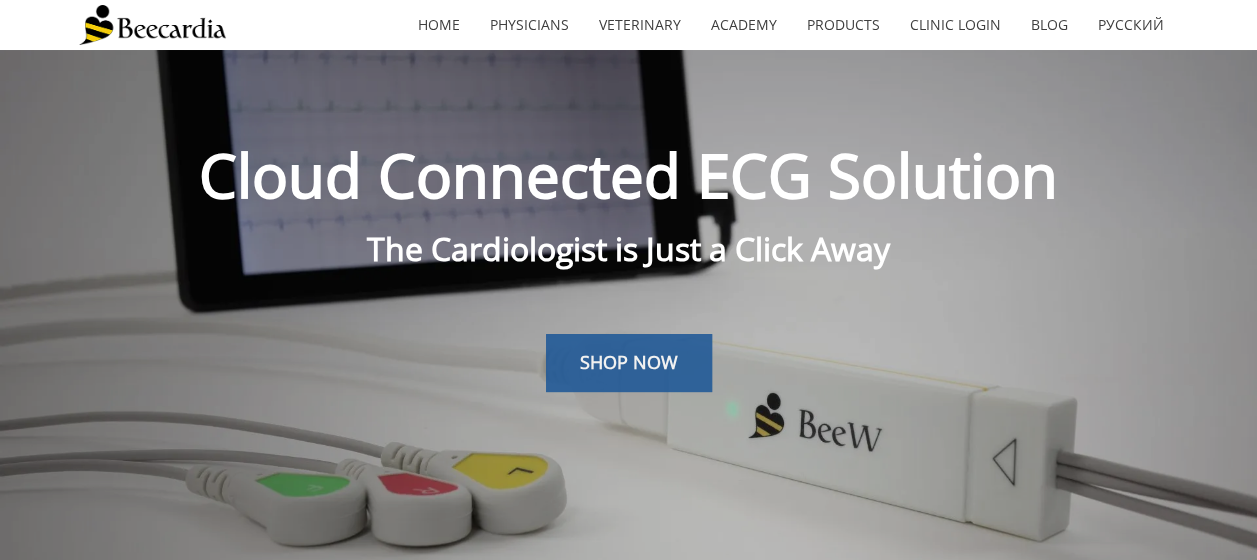 click on "SHOP NOW" at bounding box center [629, 363] 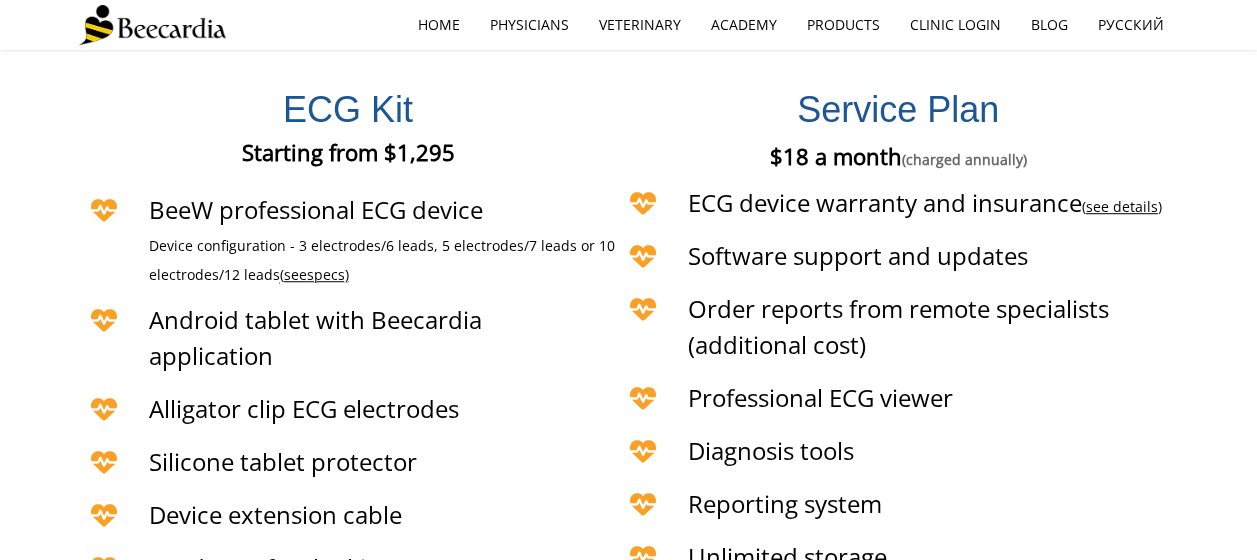 scroll, scrollTop: 4352, scrollLeft: 0, axis: vertical 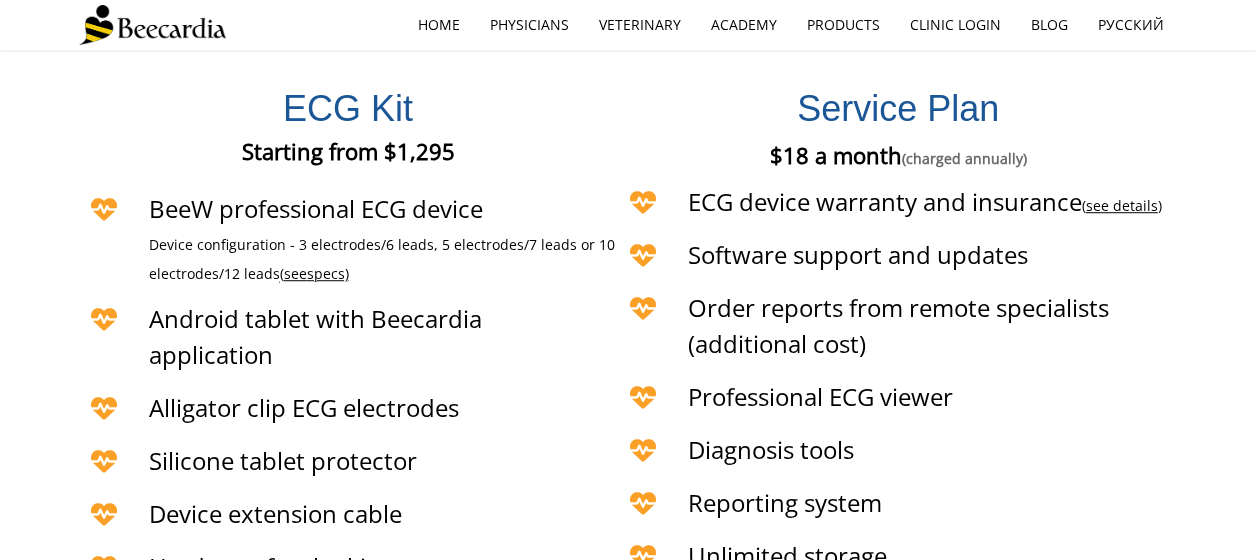 click on "ECG device warranty and insurance  ( see details )" at bounding box center (925, 201) 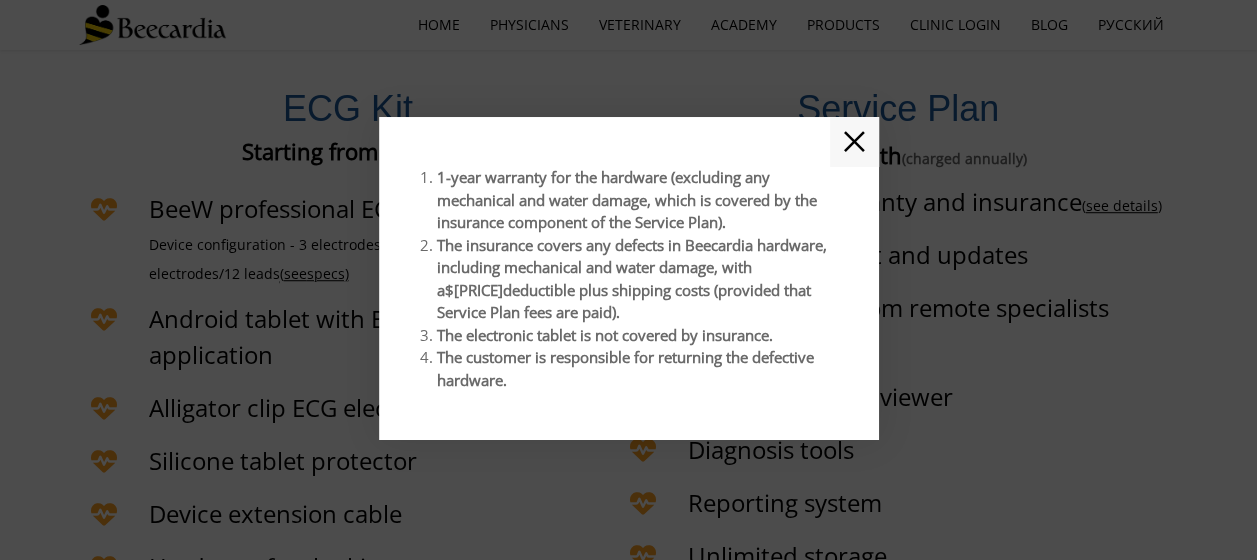 click on "✕" at bounding box center (854, 142) 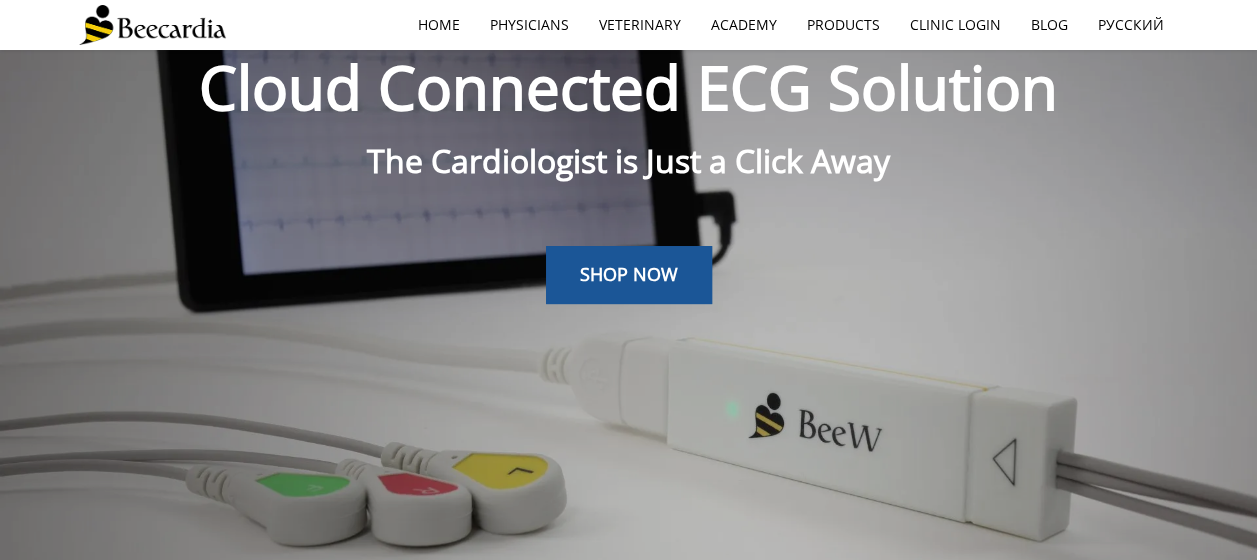 scroll, scrollTop: 0, scrollLeft: 0, axis: both 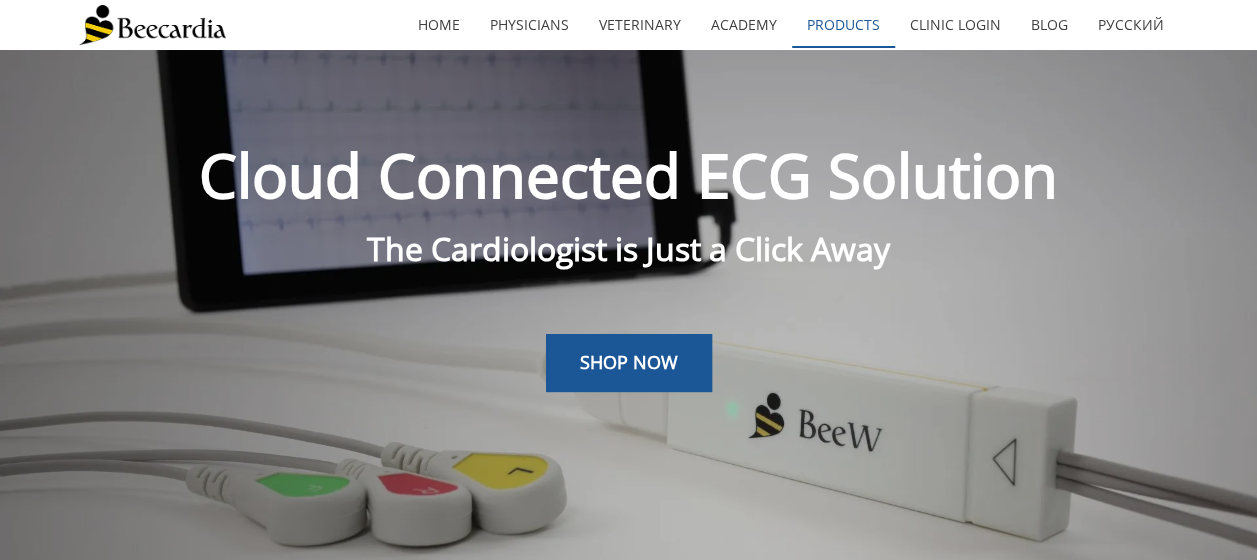 click on "Products" at bounding box center (843, 25) 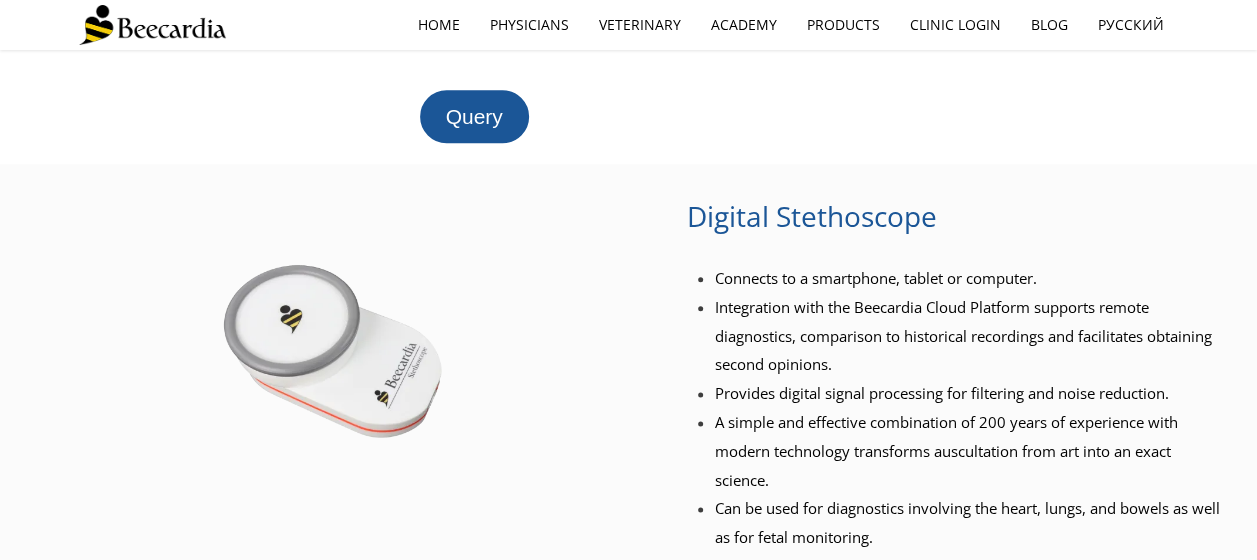 scroll, scrollTop: 1059, scrollLeft: 0, axis: vertical 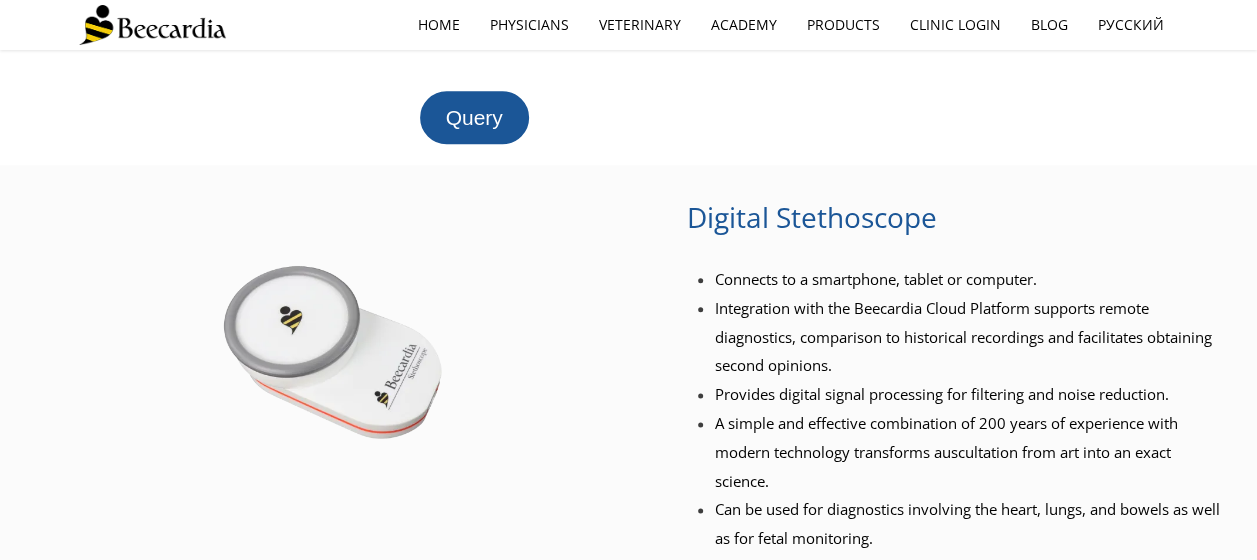 click at bounding box center (956, 252) 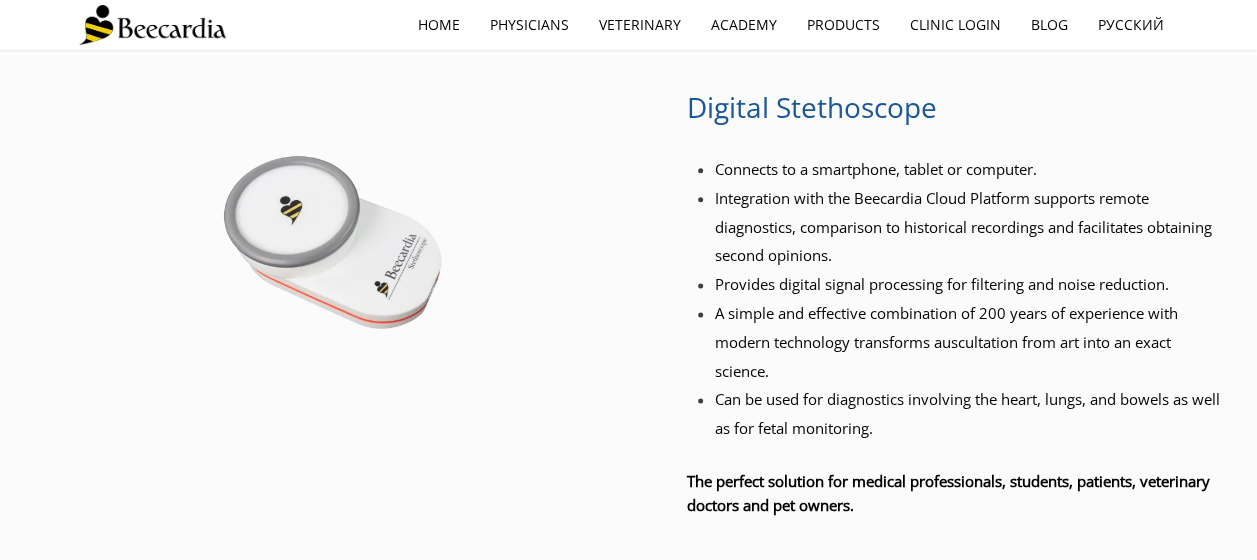 scroll, scrollTop: 1176, scrollLeft: 0, axis: vertical 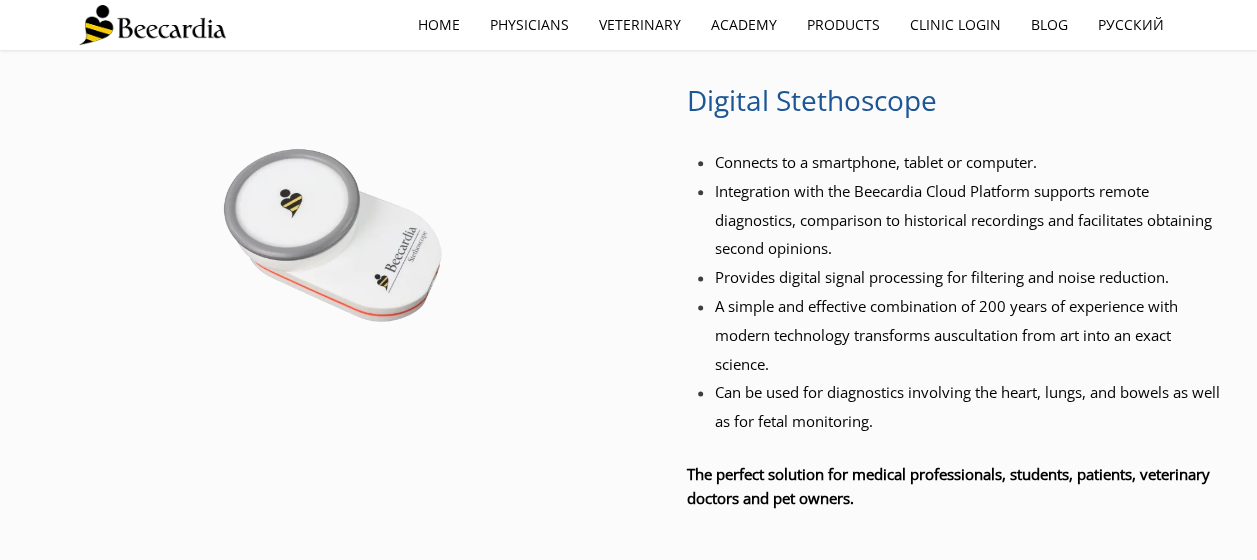 drag, startPoint x: 1052, startPoint y: 3, endPoint x: 1075, endPoint y: 130, distance: 129.06587 